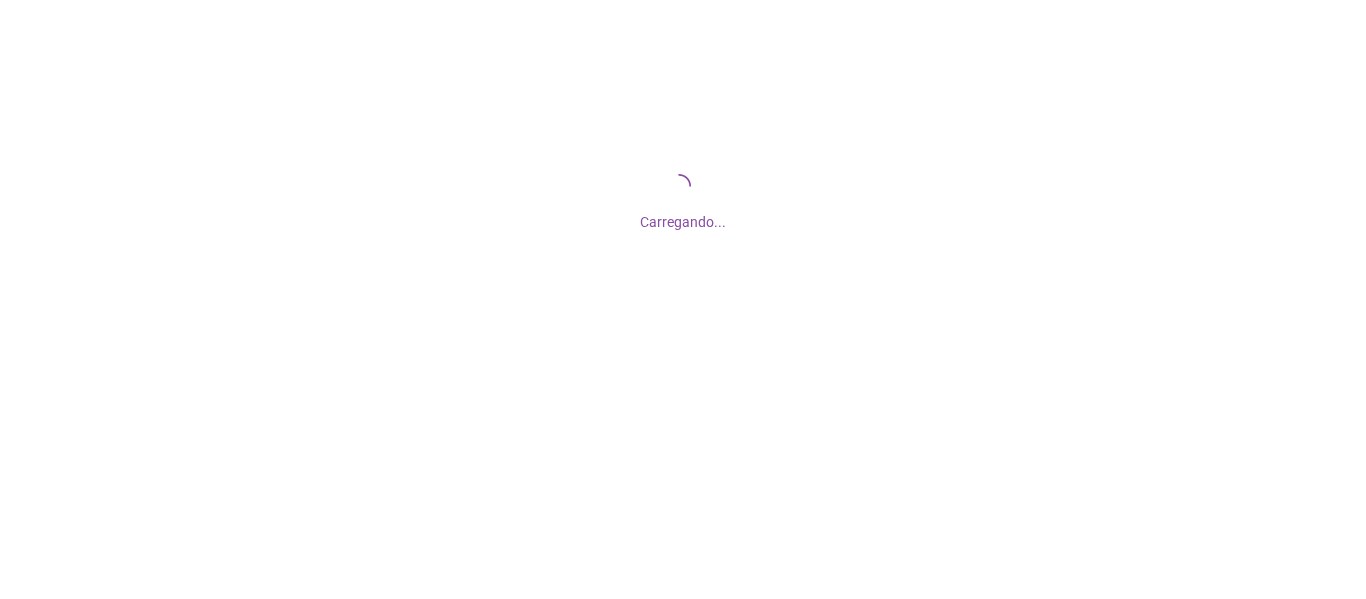 scroll, scrollTop: 0, scrollLeft: 0, axis: both 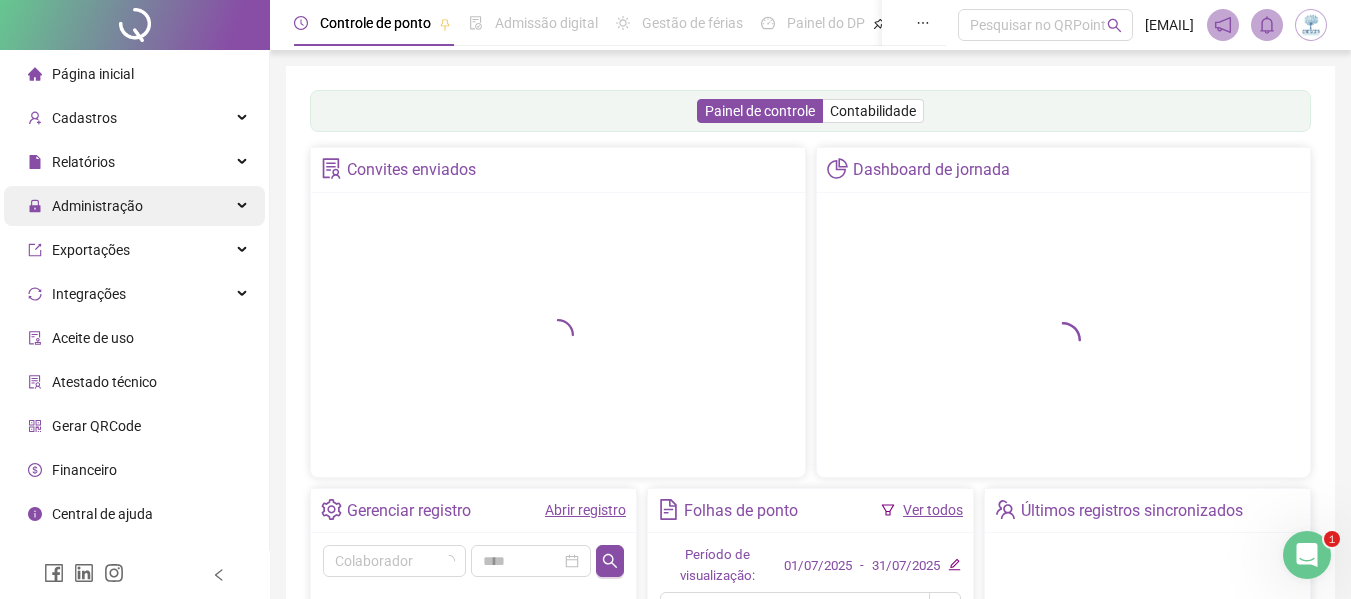 click on "Administração" at bounding box center [134, 206] 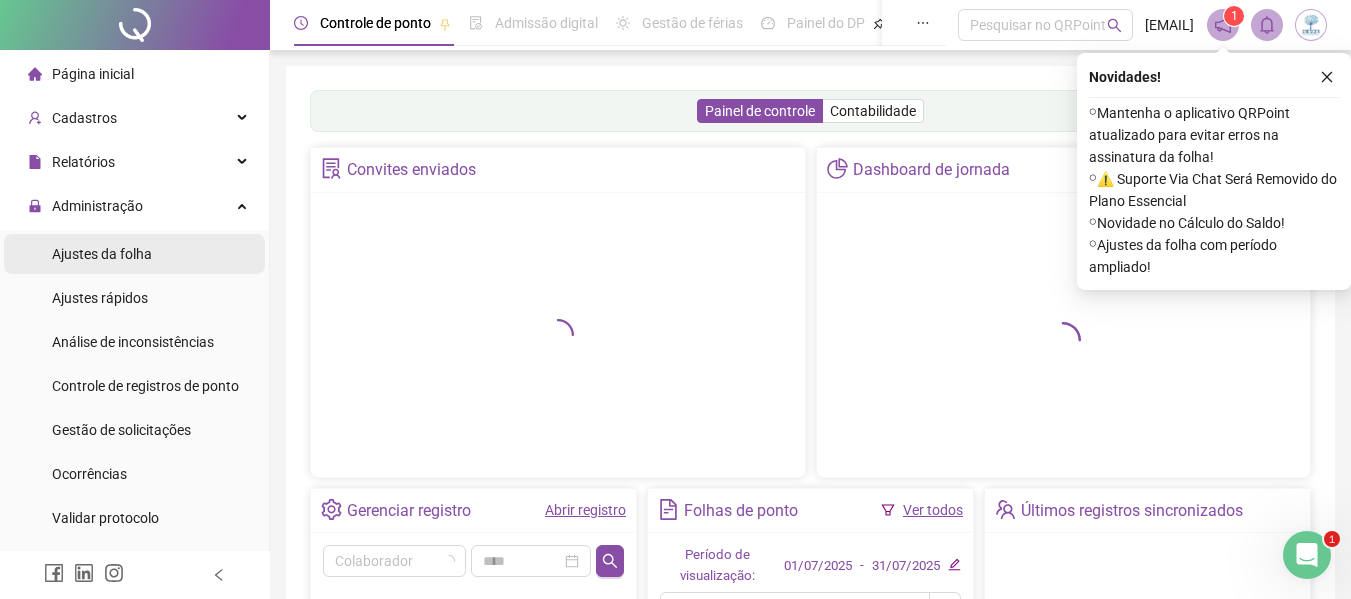 click on "Ajustes da folha" at bounding box center [134, 254] 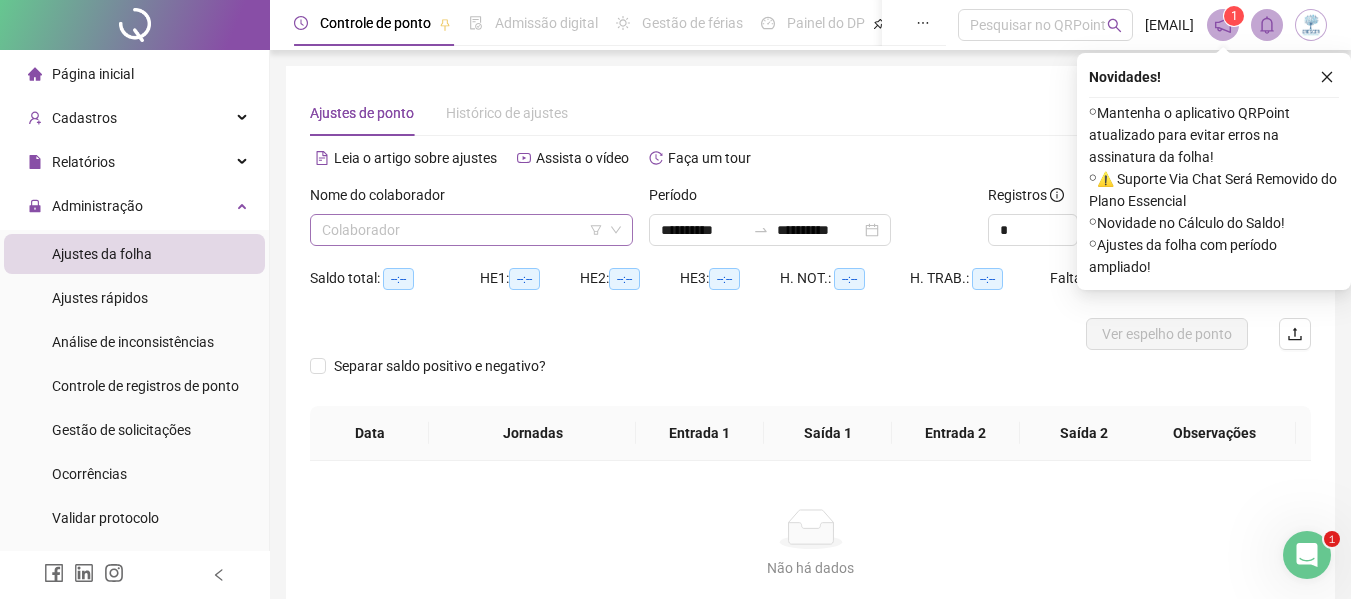 drag, startPoint x: 467, startPoint y: 206, endPoint x: 460, endPoint y: 221, distance: 16.552946 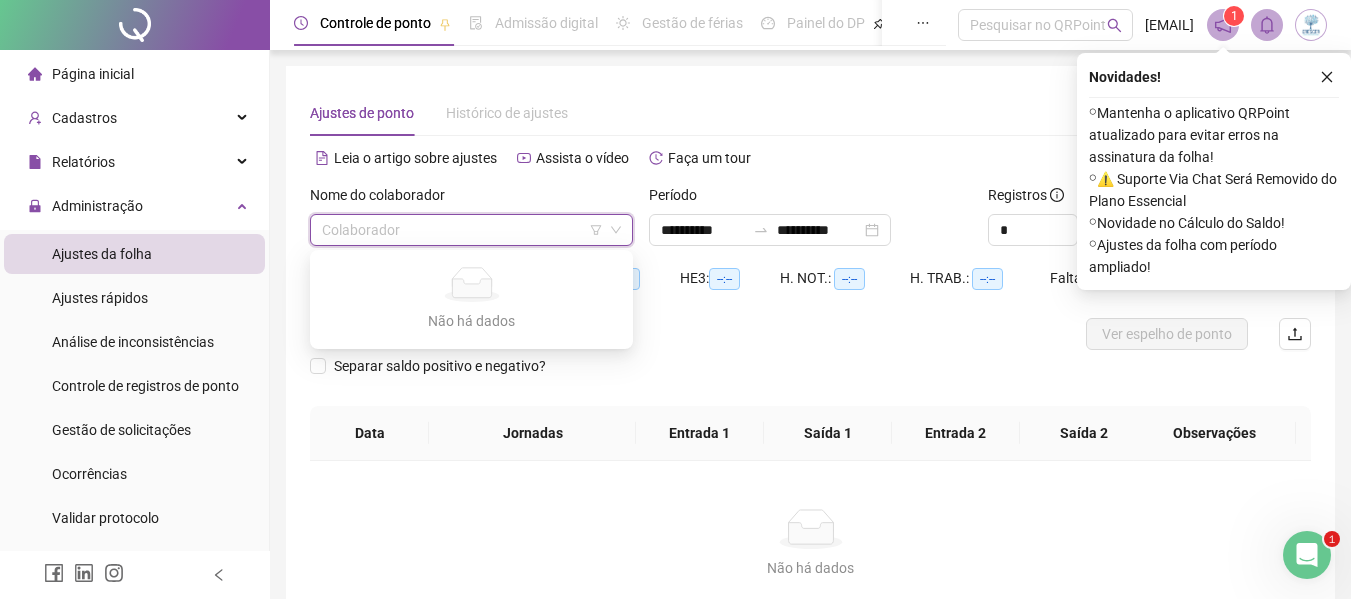 click at bounding box center (462, 230) 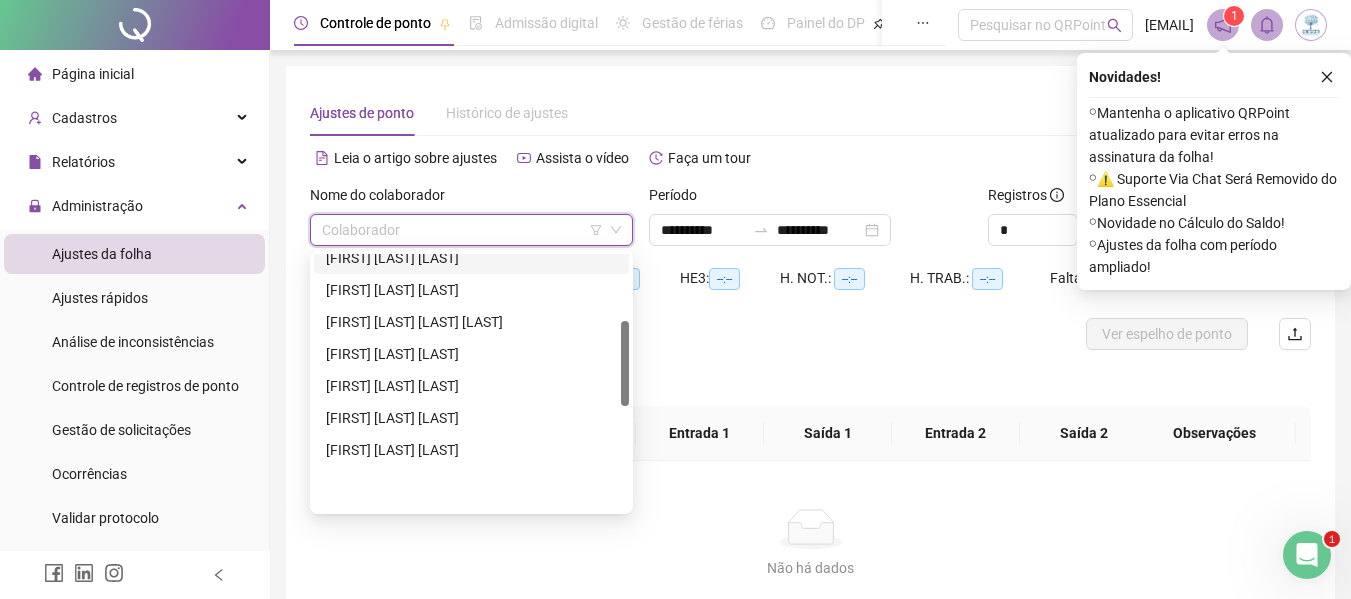 scroll, scrollTop: 200, scrollLeft: 0, axis: vertical 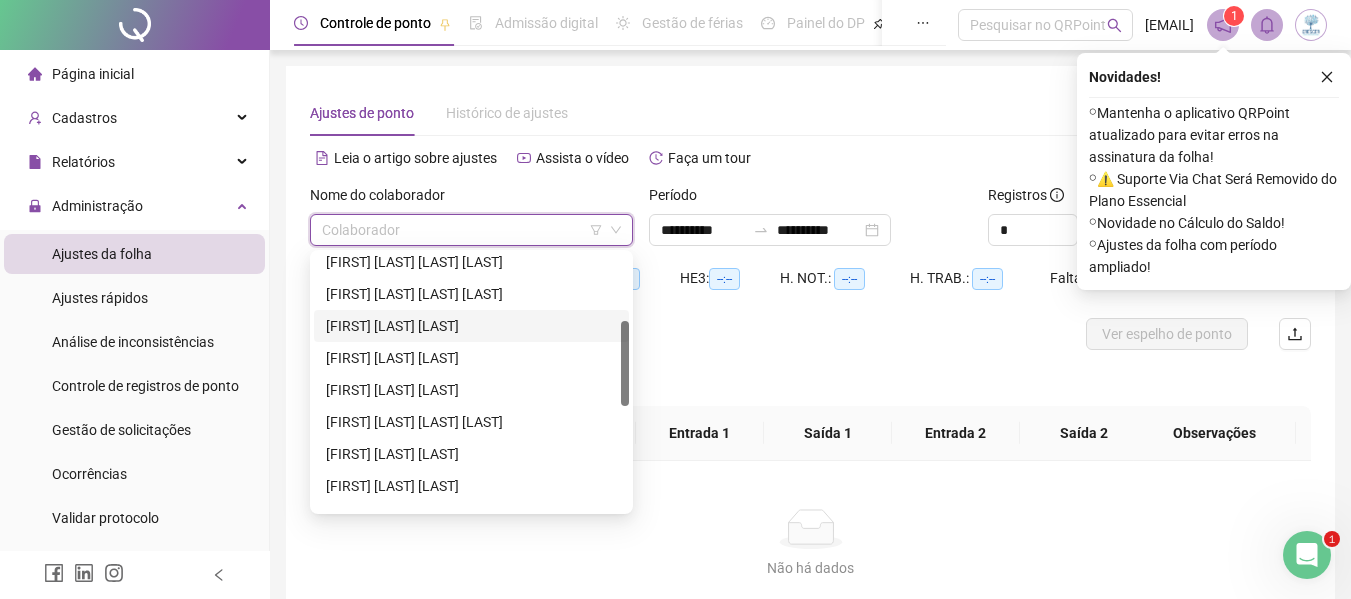 click on "[FIRST] [LAST] [LAST]" at bounding box center [471, 326] 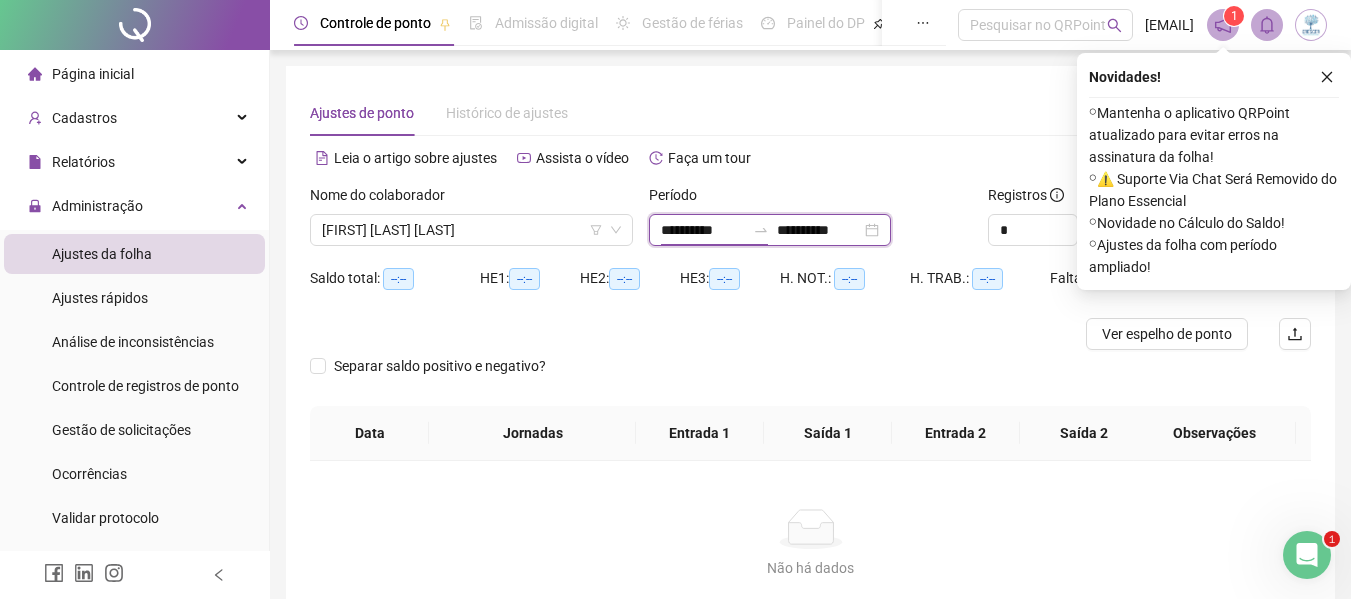 click on "**********" at bounding box center (703, 230) 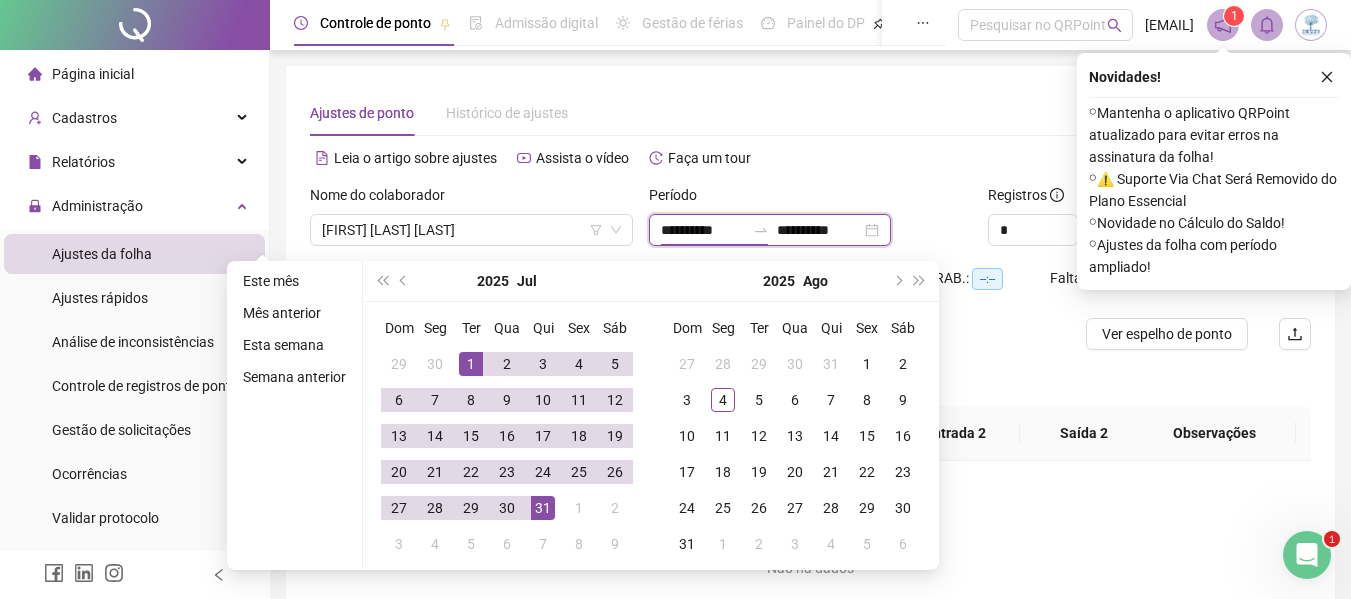 type on "**********" 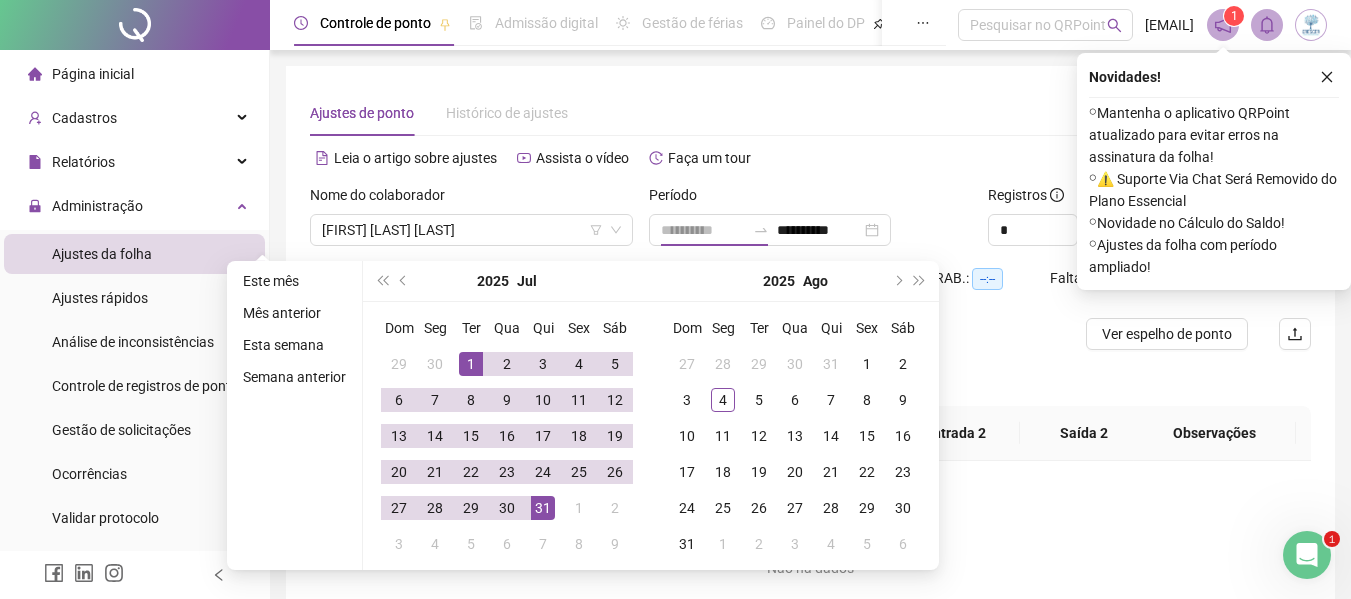click on "1" at bounding box center [471, 364] 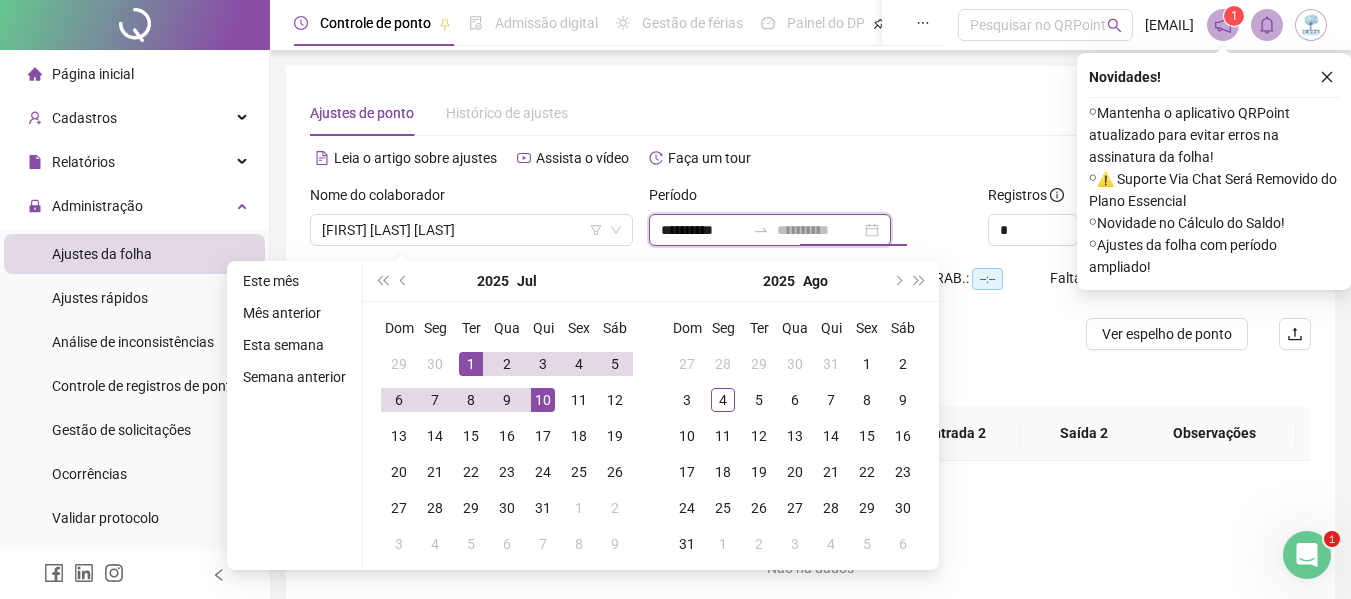 type on "**********" 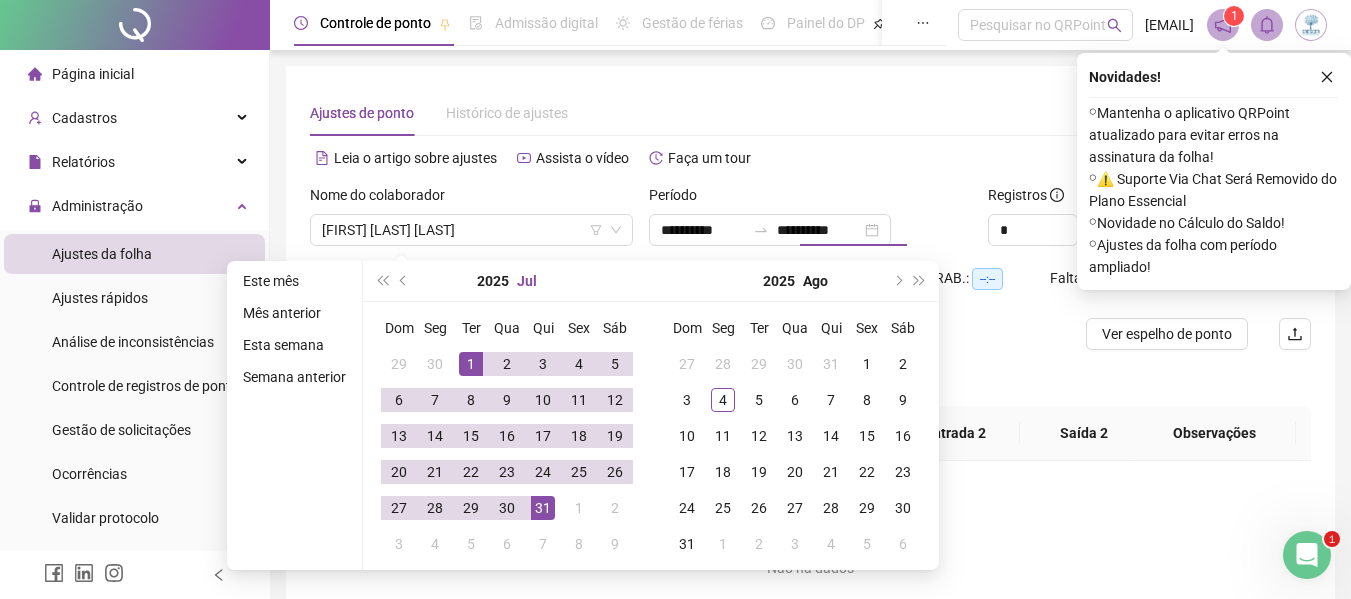 click on "Jul" at bounding box center [527, 281] 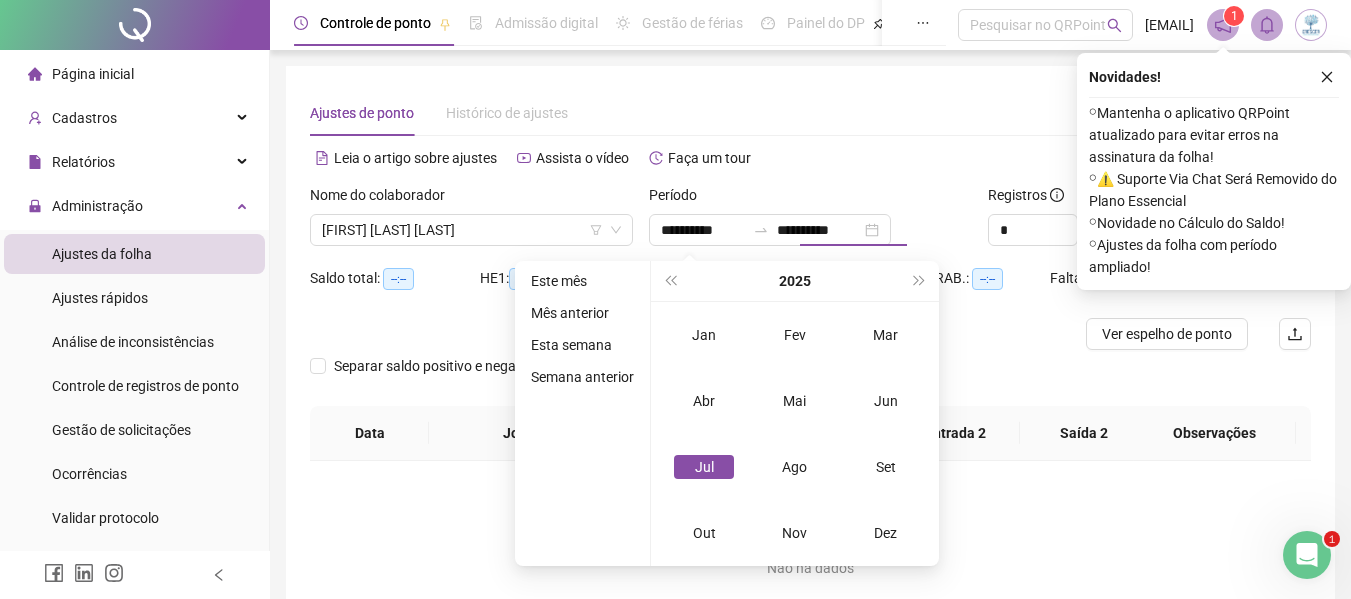 type on "**********" 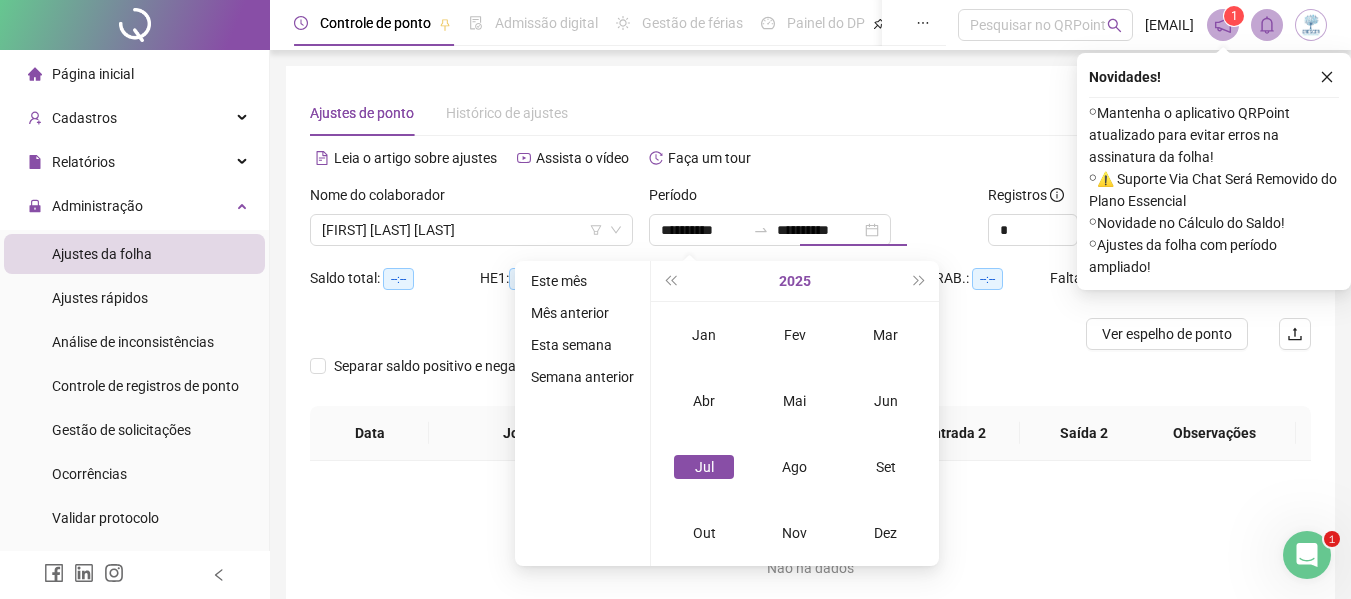 click on "2025" at bounding box center [795, 281] 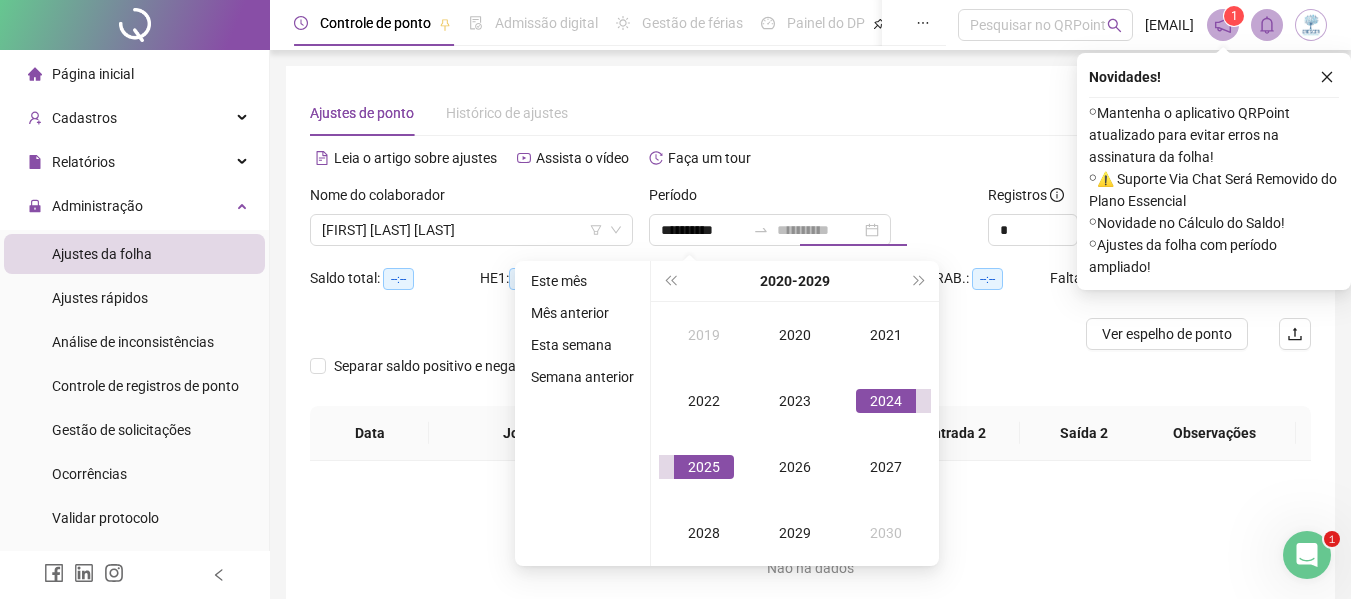 click on "2024" at bounding box center (886, 401) 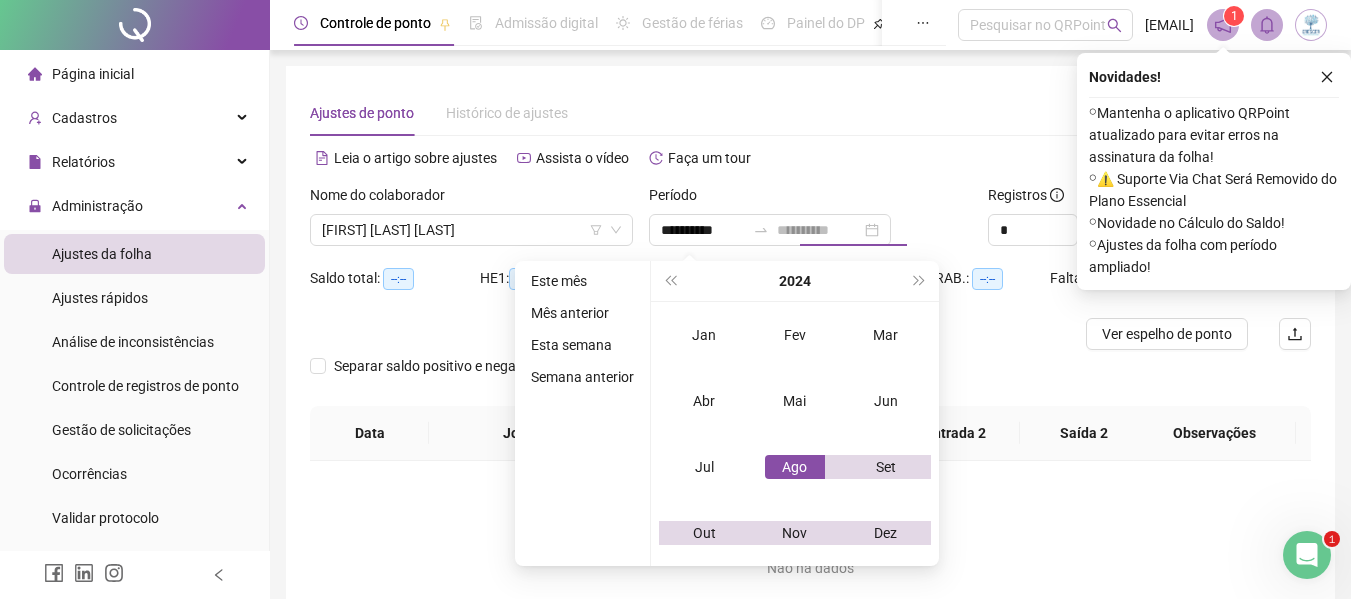 click on "Ago" at bounding box center (795, 467) 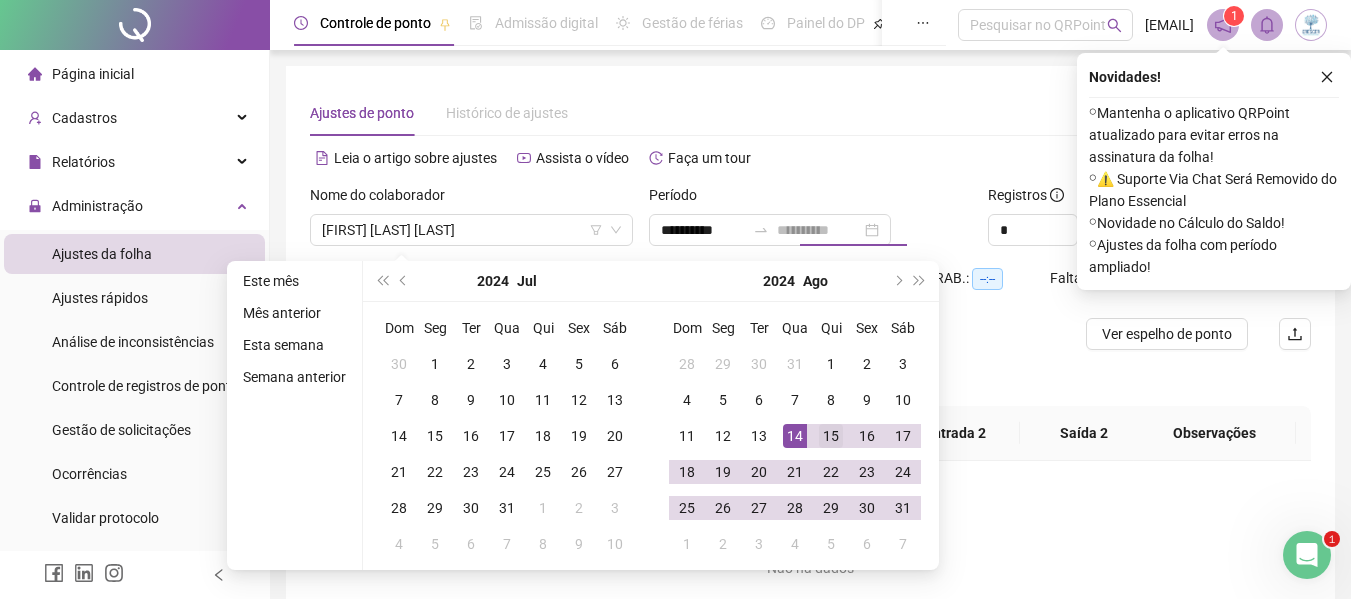 type on "**********" 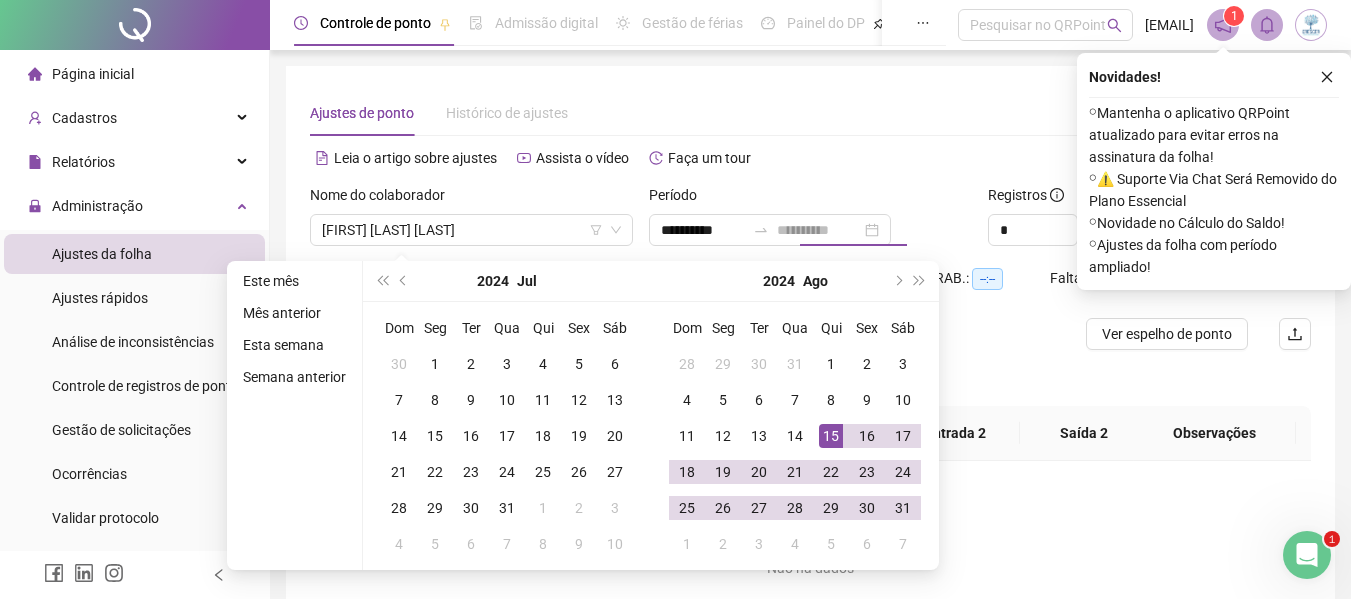click on "15" at bounding box center (831, 436) 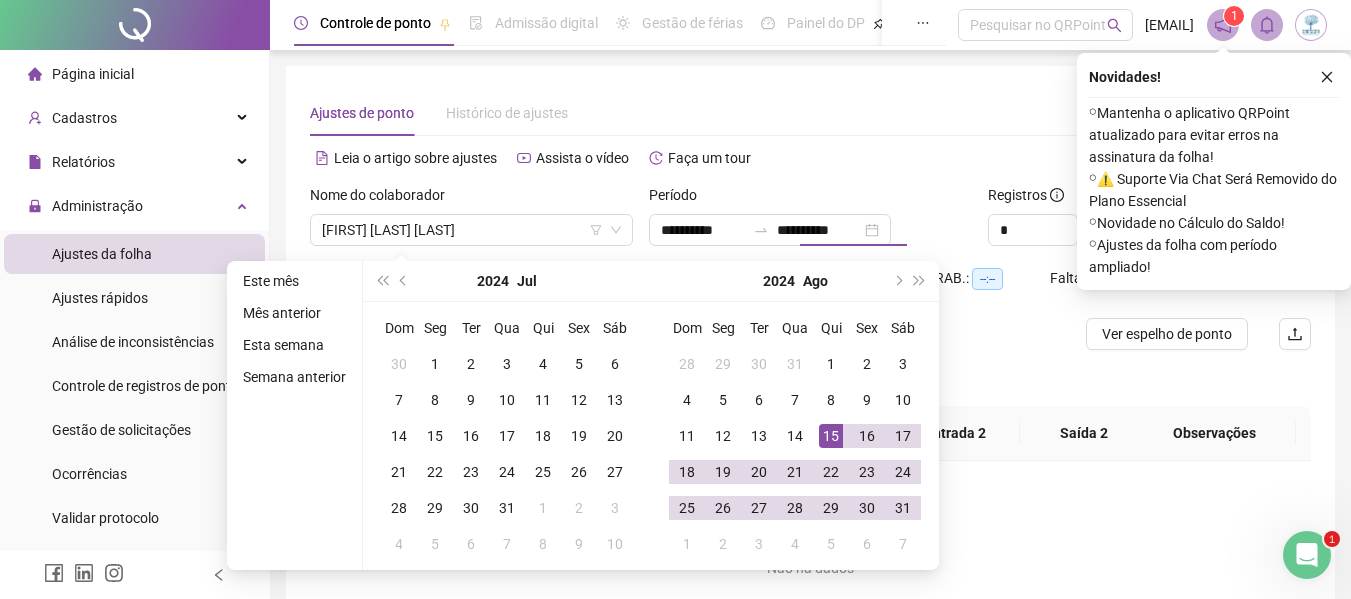 type on "**********" 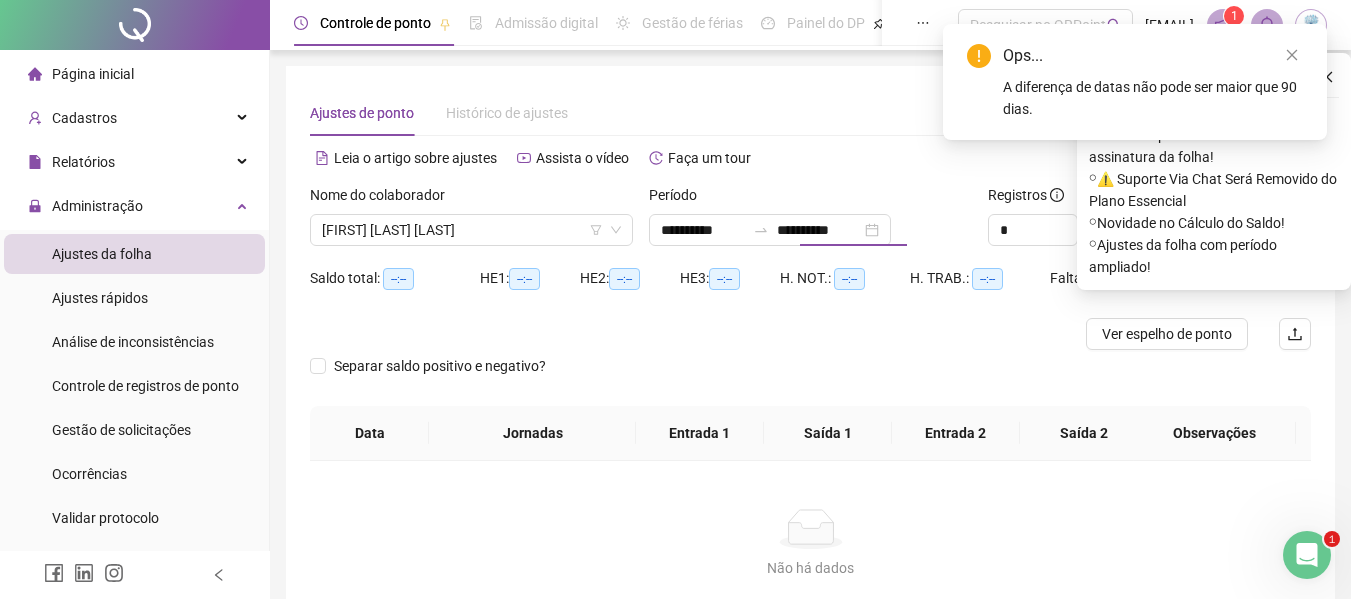 type on "**********" 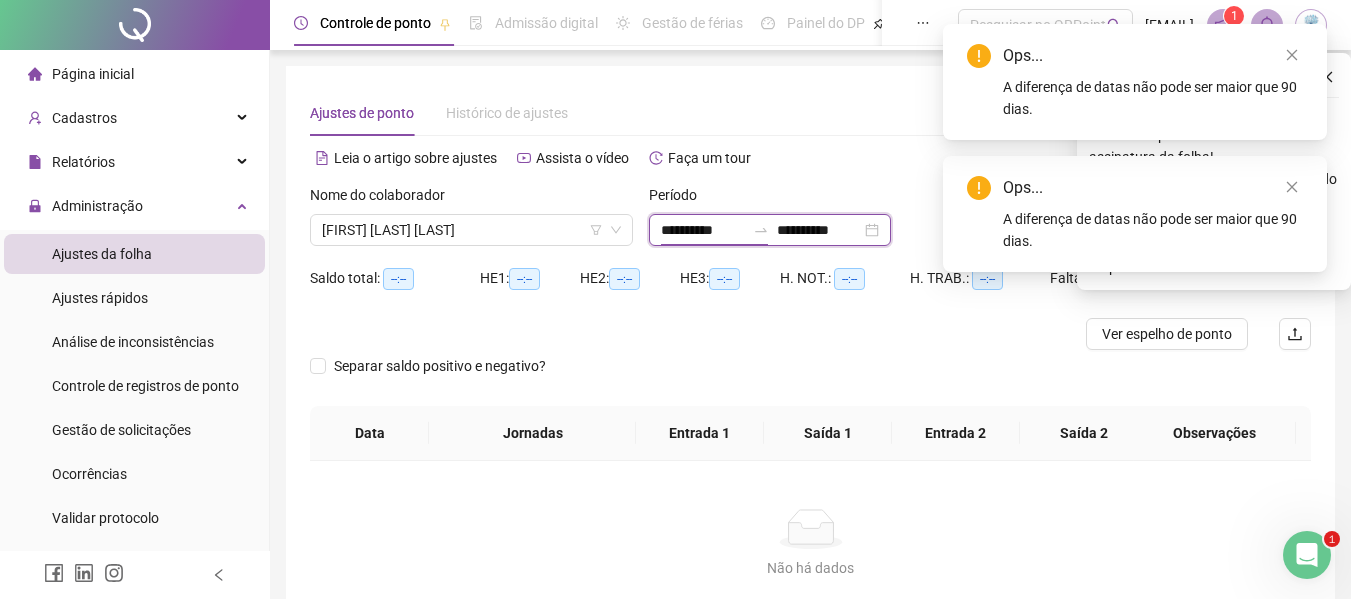 click on "**********" at bounding box center [703, 230] 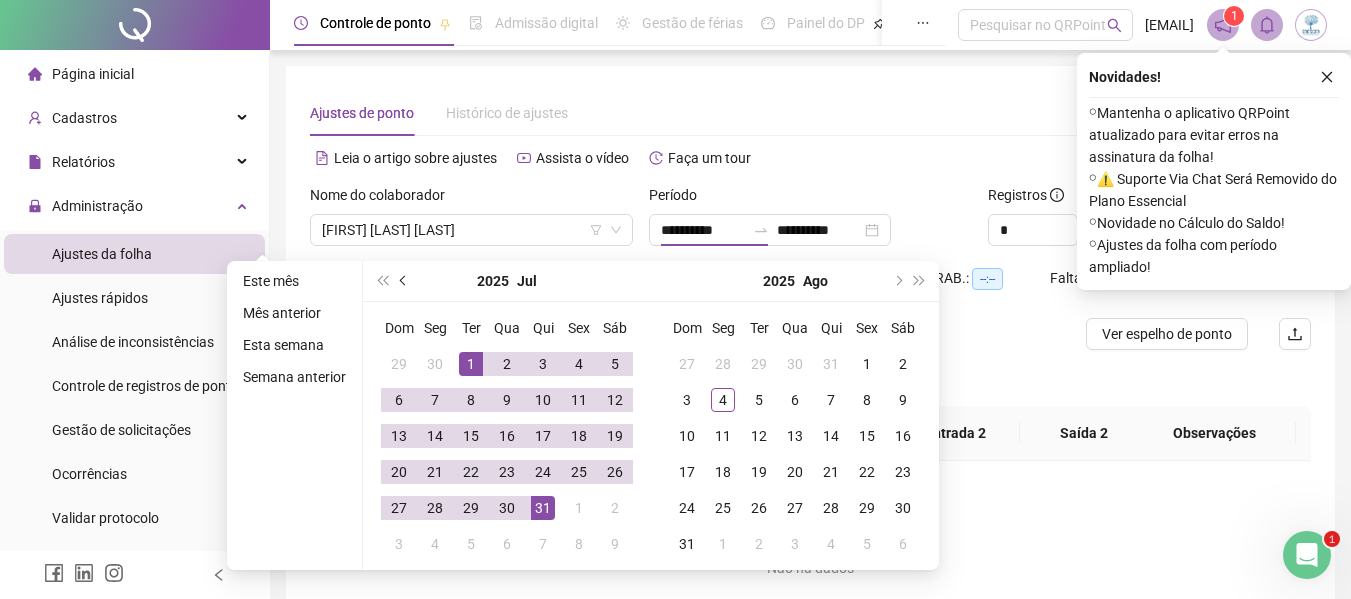 click at bounding box center (404, 281) 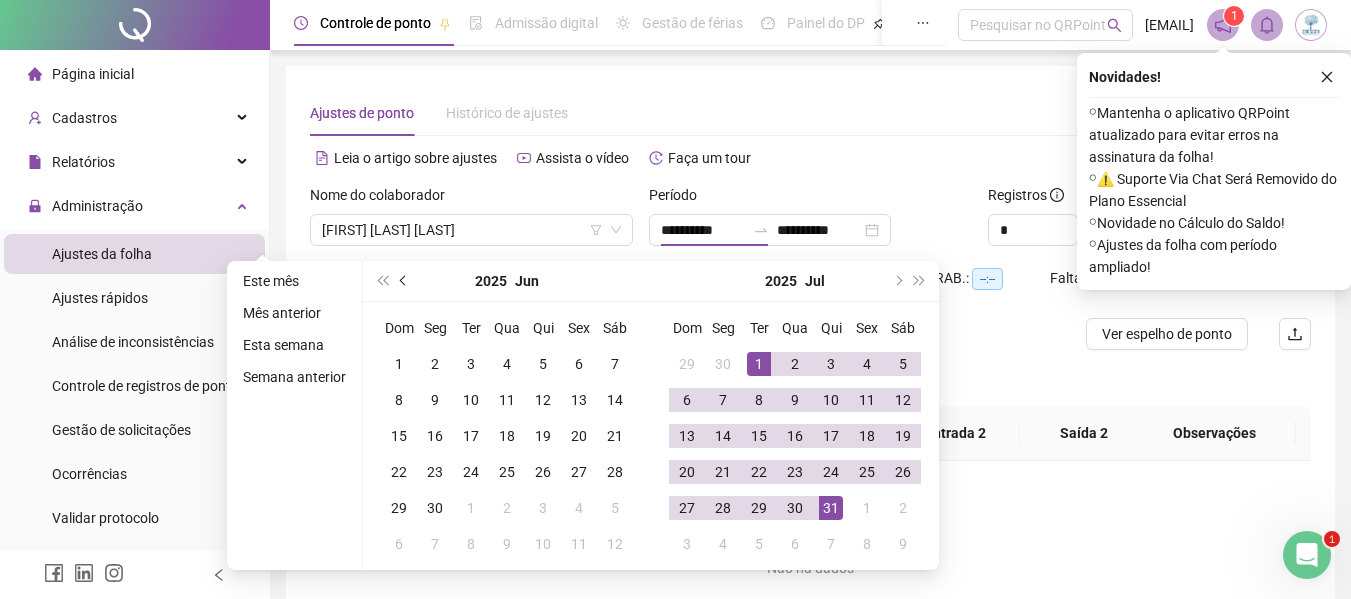 click at bounding box center [404, 281] 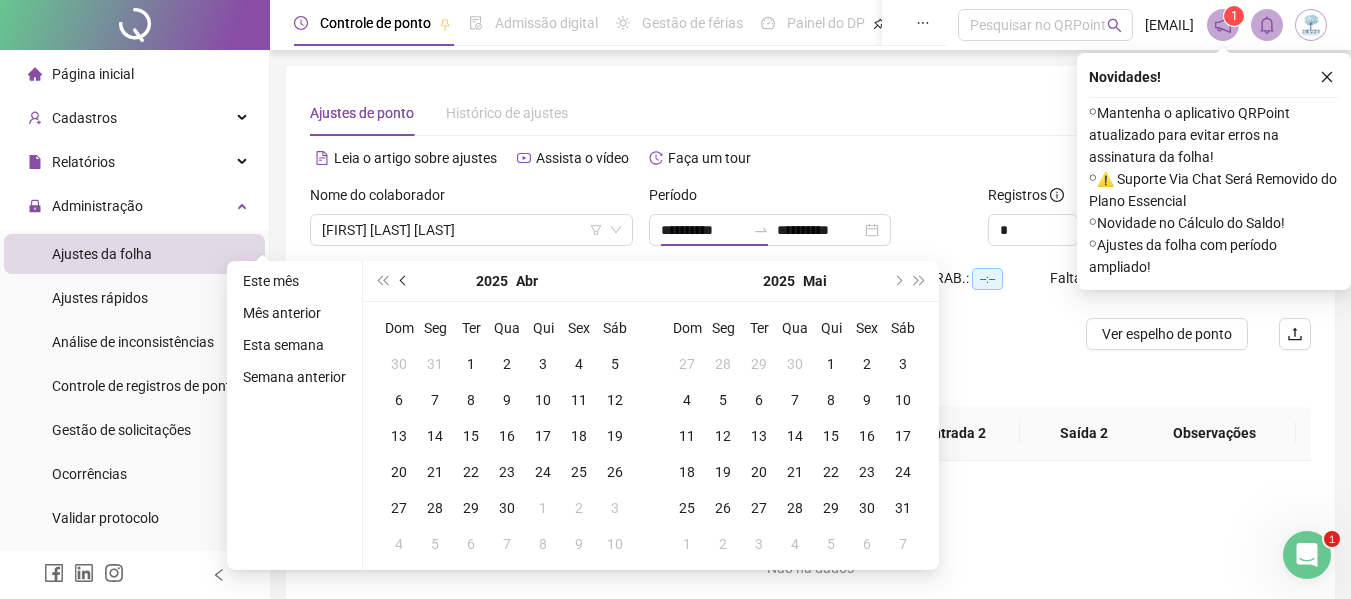 click at bounding box center [404, 281] 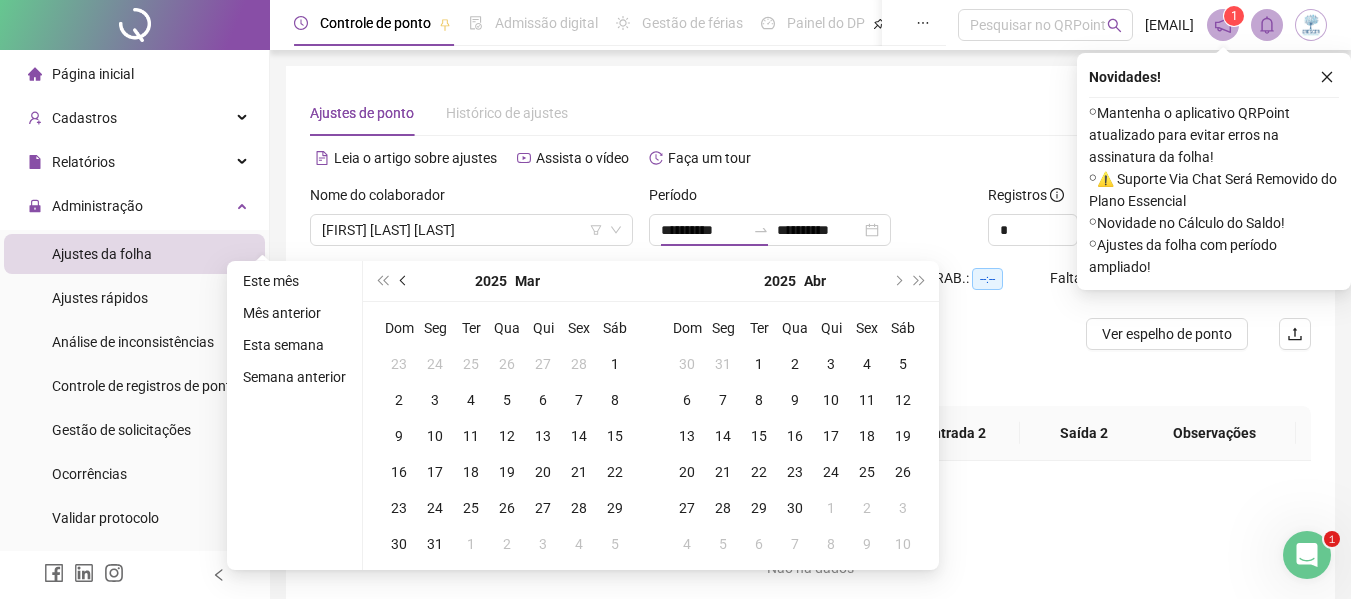 click at bounding box center (404, 281) 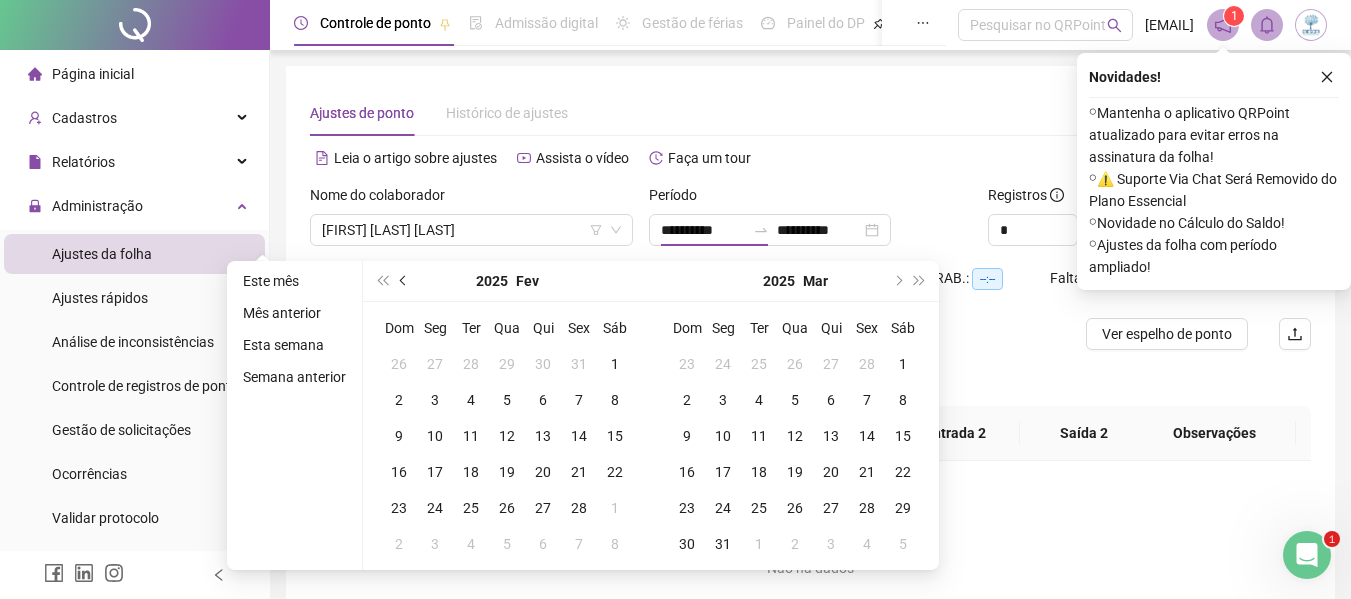 click at bounding box center [404, 281] 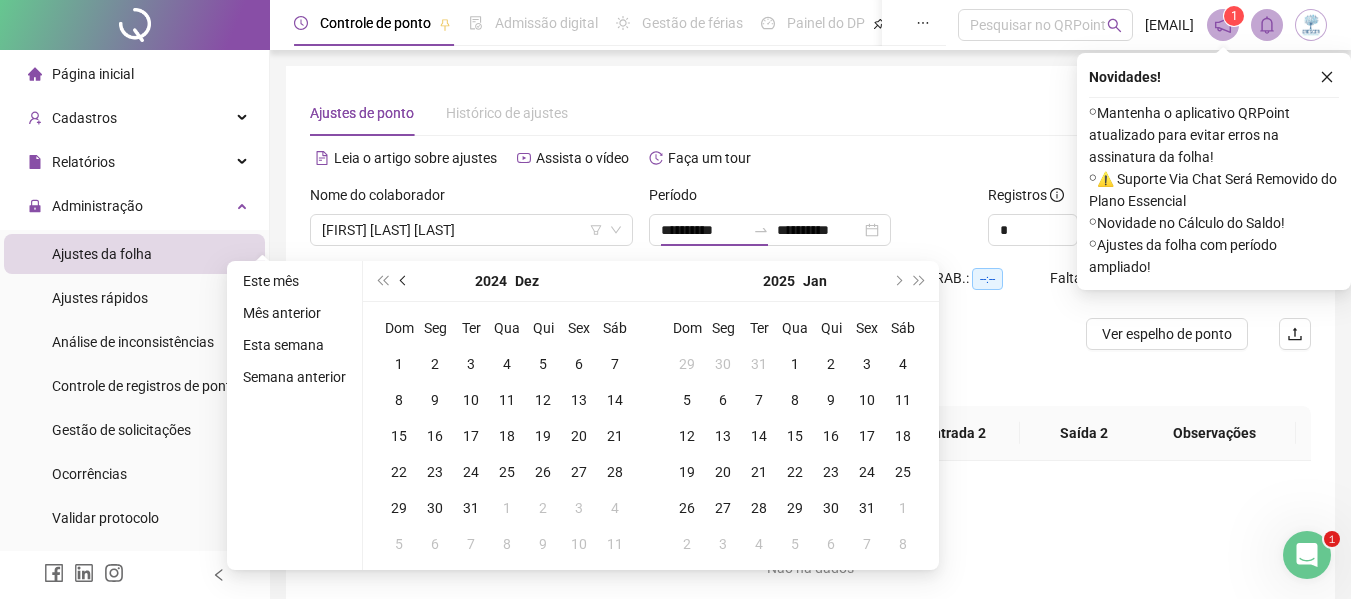 click at bounding box center [404, 281] 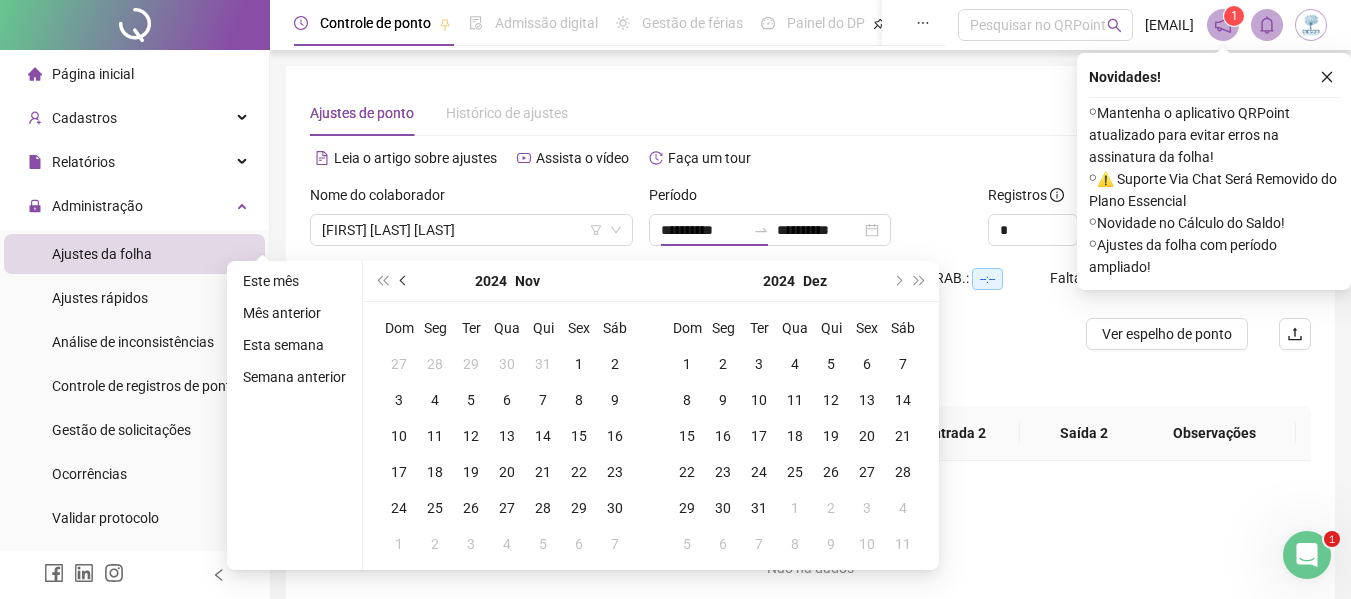 click at bounding box center [404, 281] 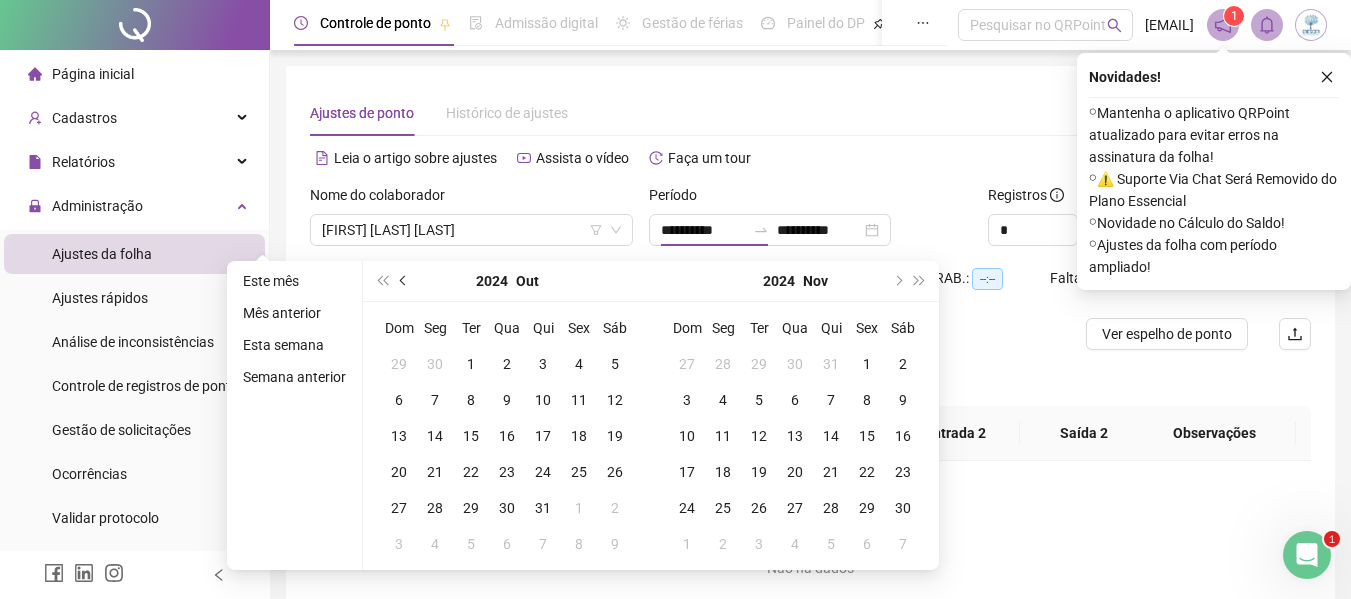 click at bounding box center [404, 281] 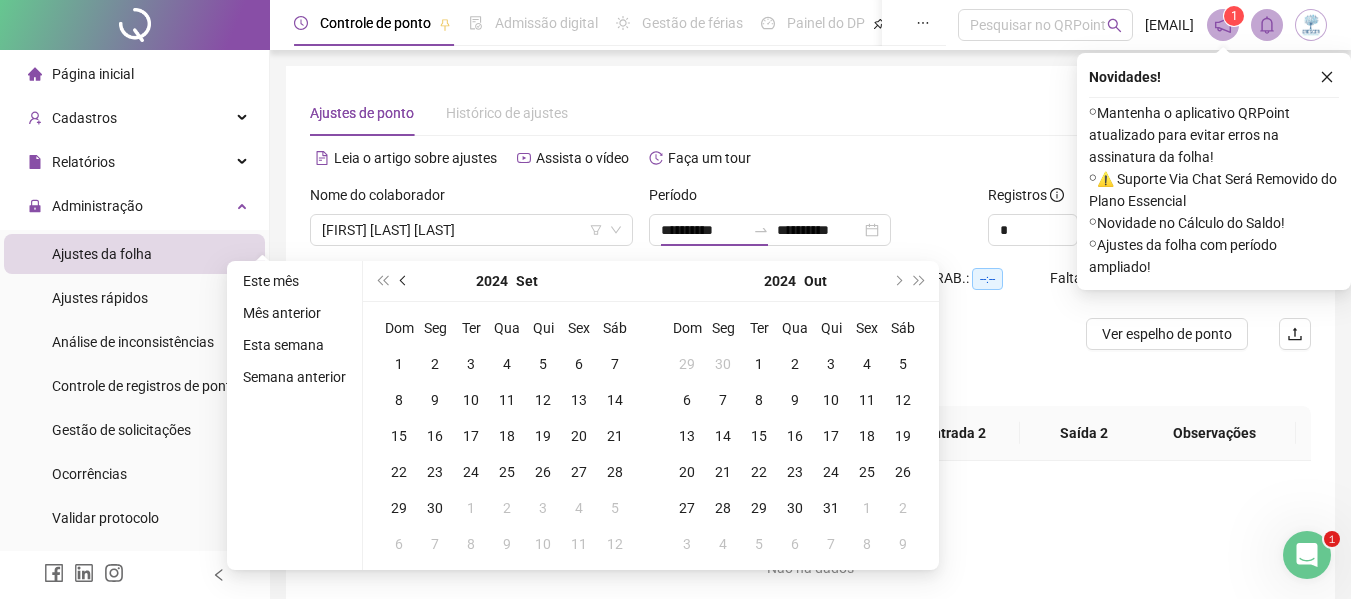 click at bounding box center (404, 281) 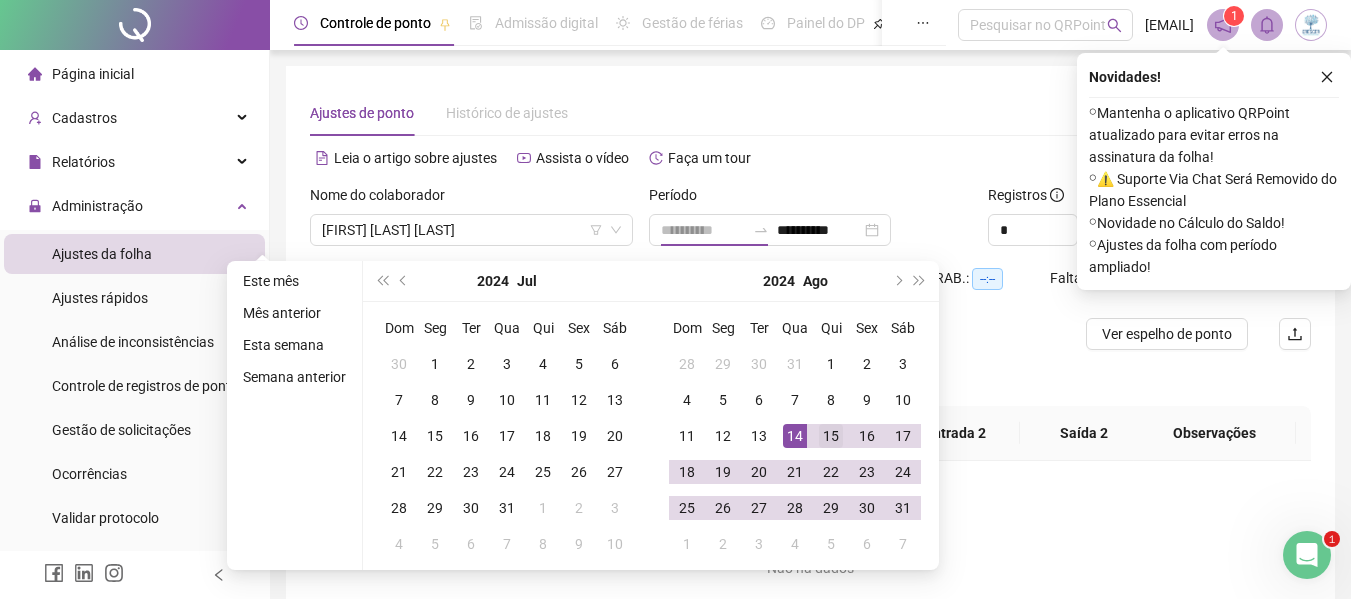 type on "**********" 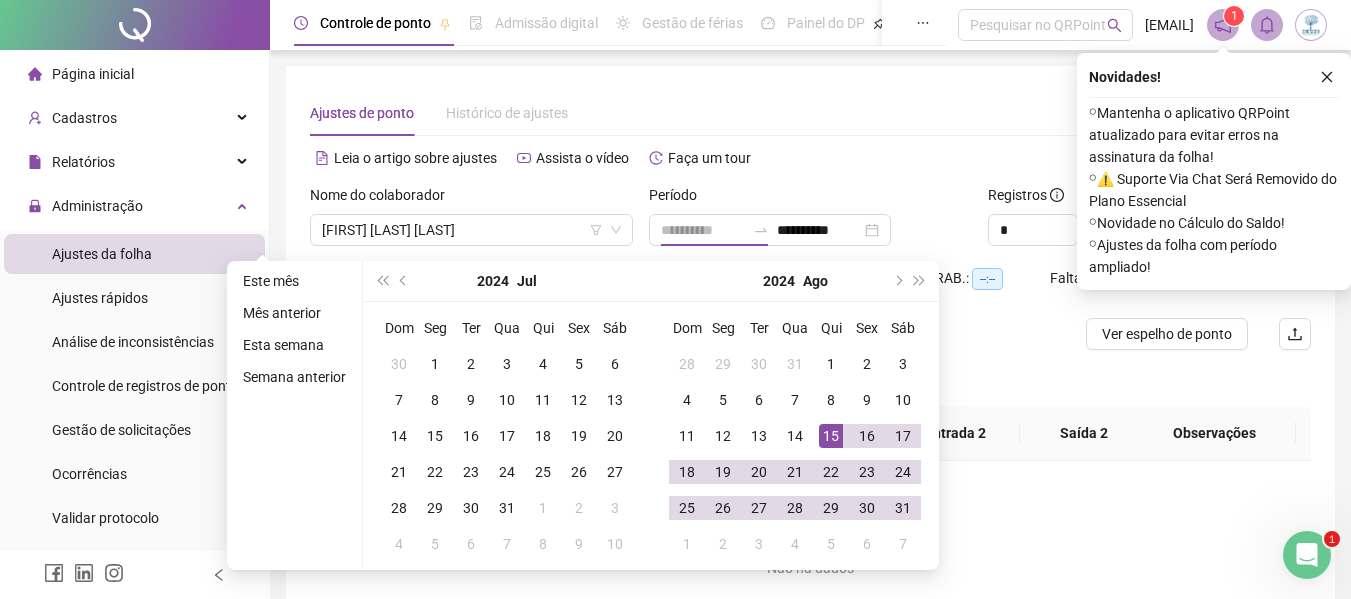 click on "15" at bounding box center (831, 436) 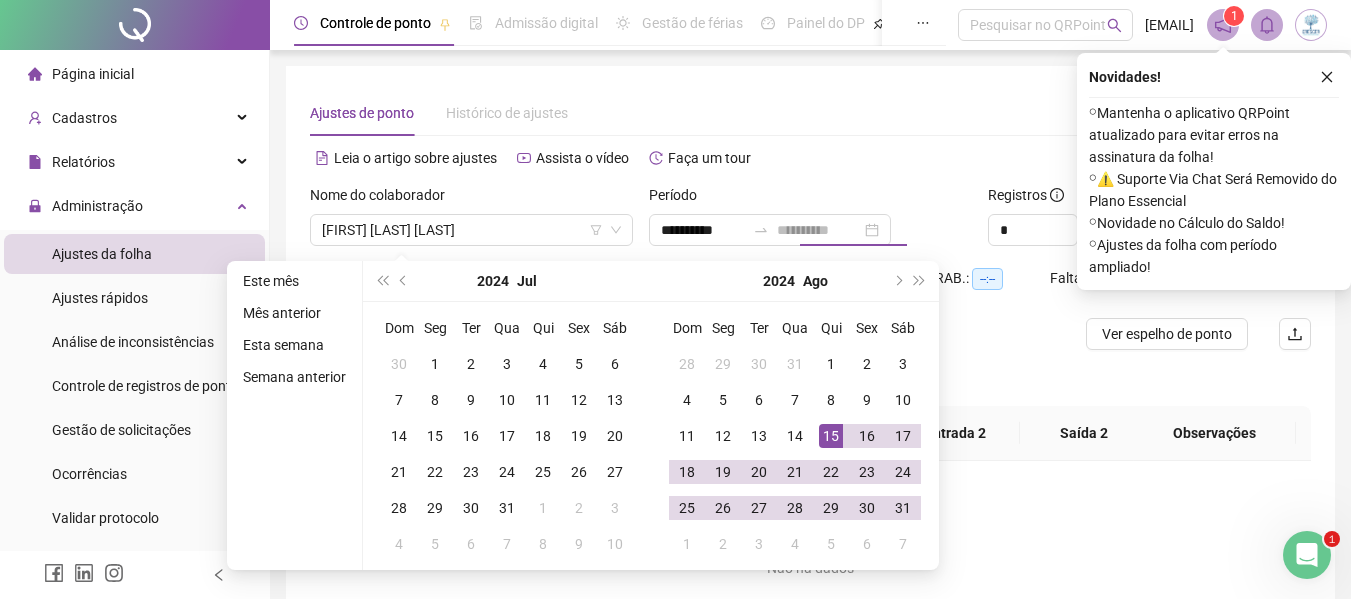 click on "15" at bounding box center (831, 436) 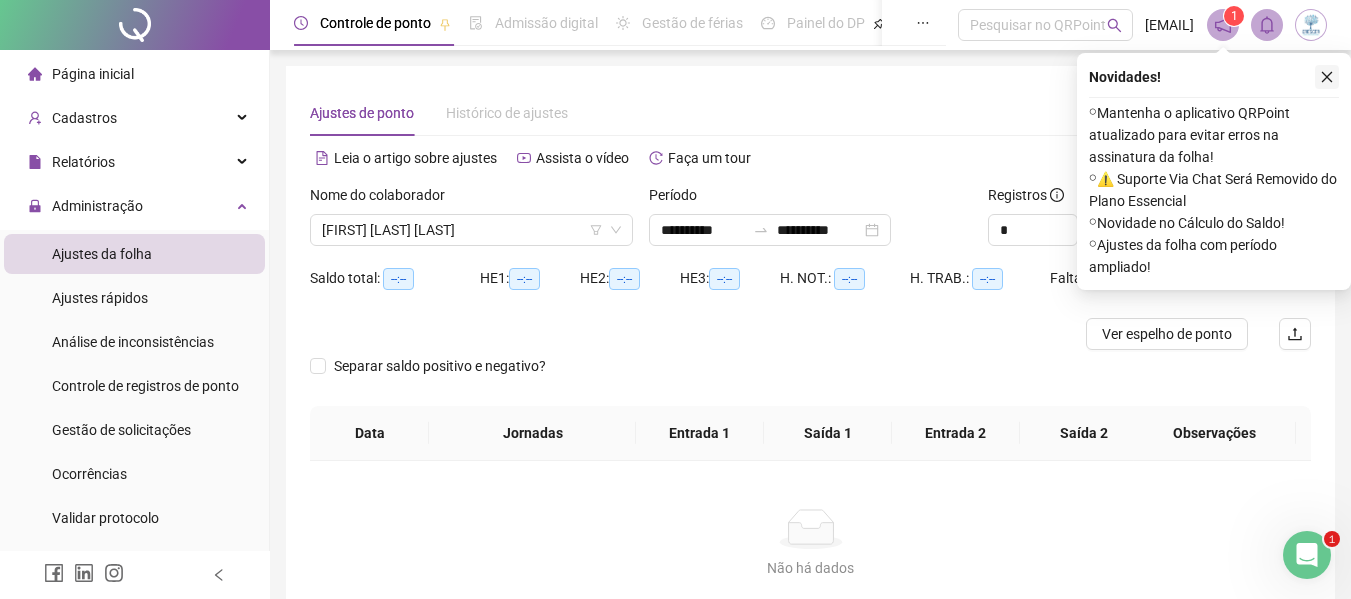 click 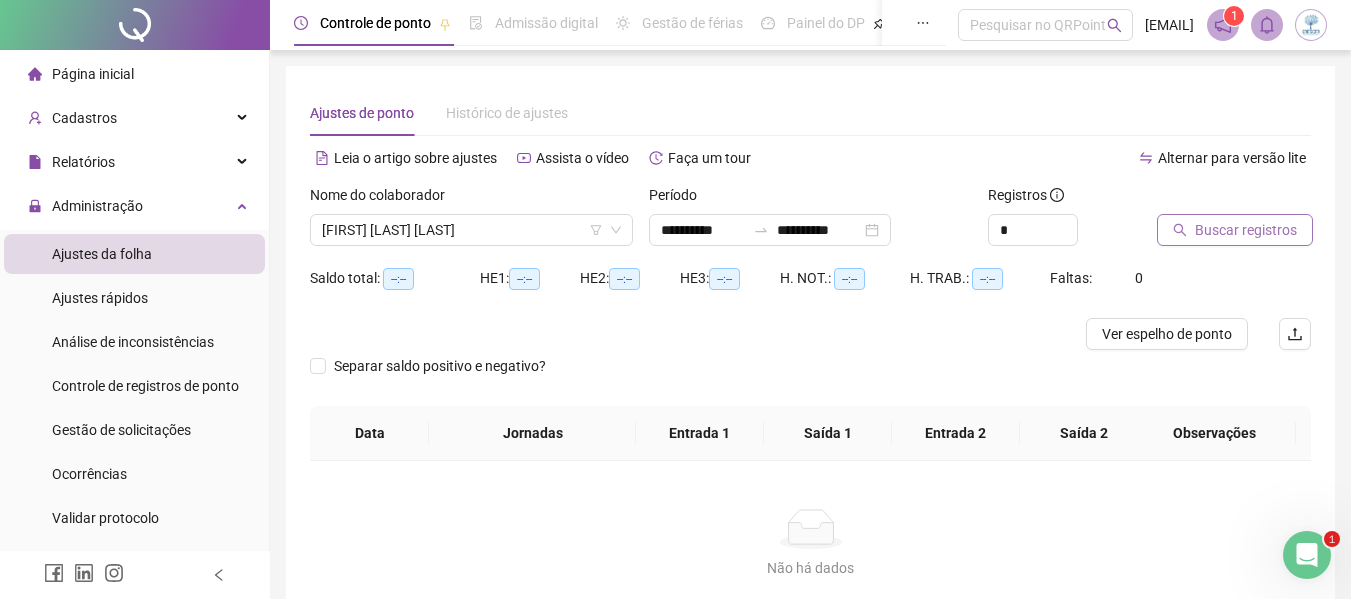 click on "Buscar registros" at bounding box center (1246, 230) 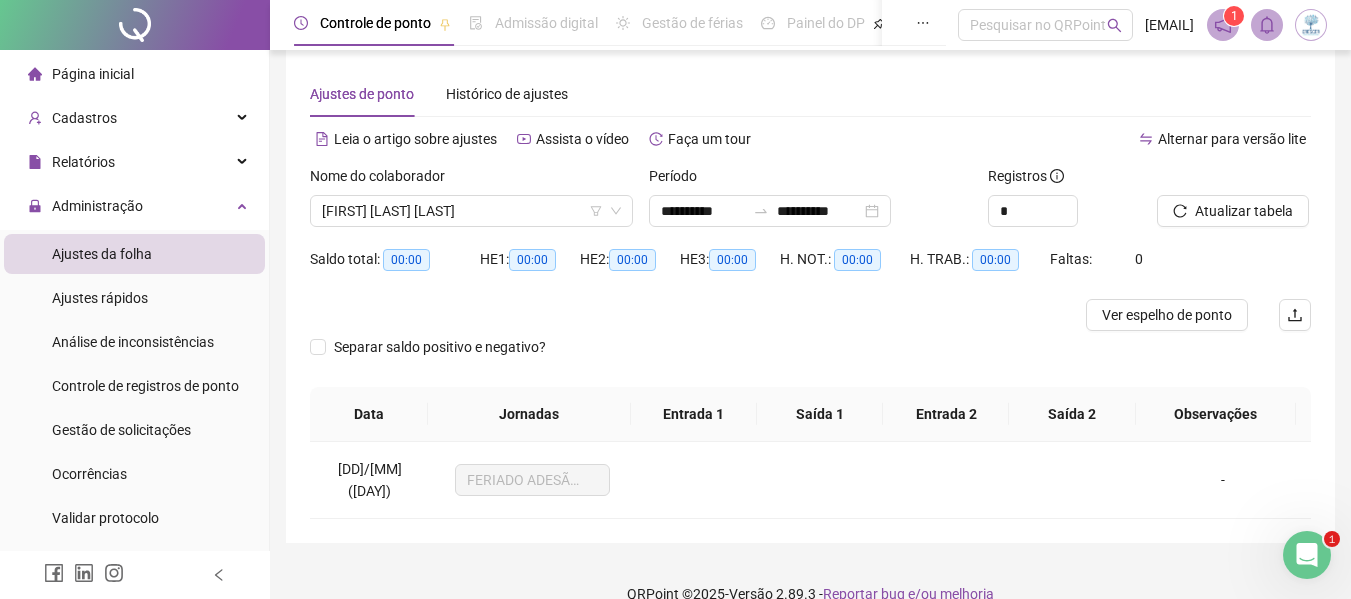 scroll, scrollTop: 37, scrollLeft: 0, axis: vertical 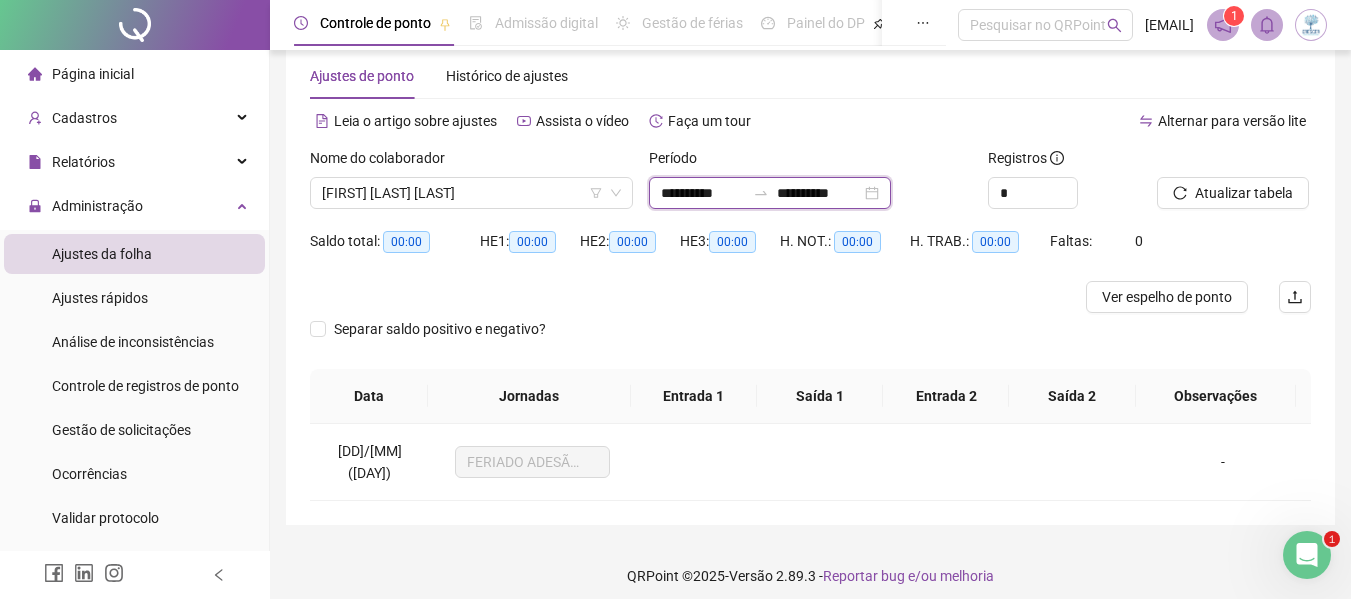 click on "**********" at bounding box center (703, 193) 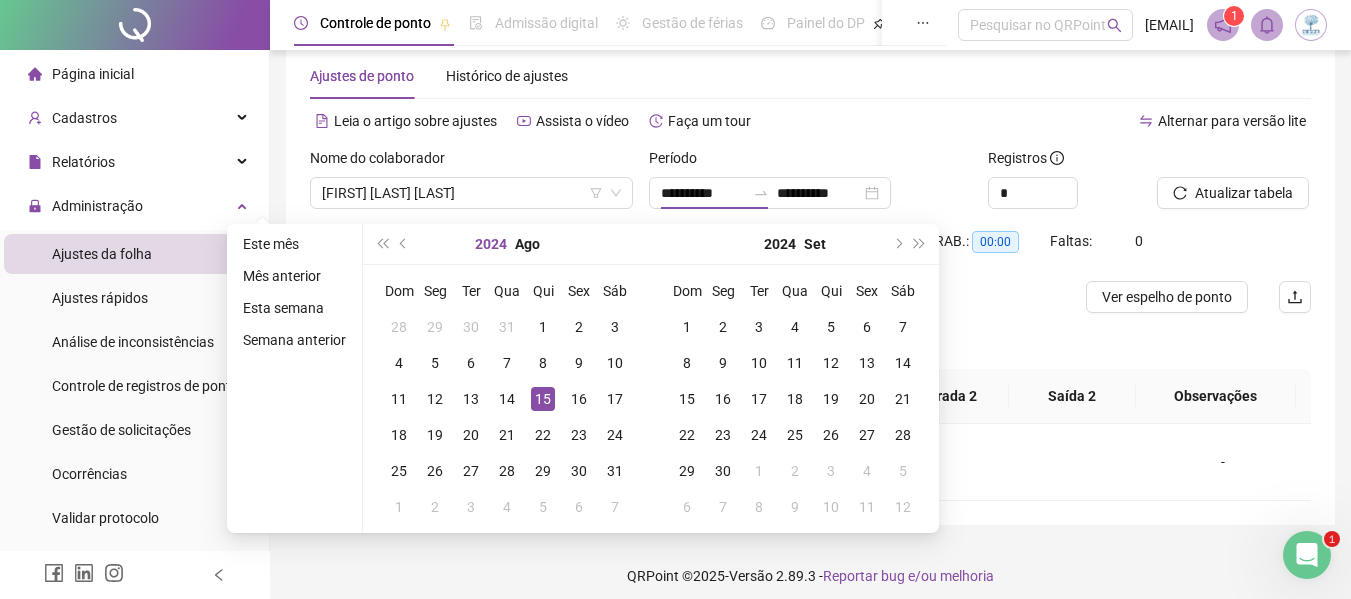click on "2024" at bounding box center (491, 244) 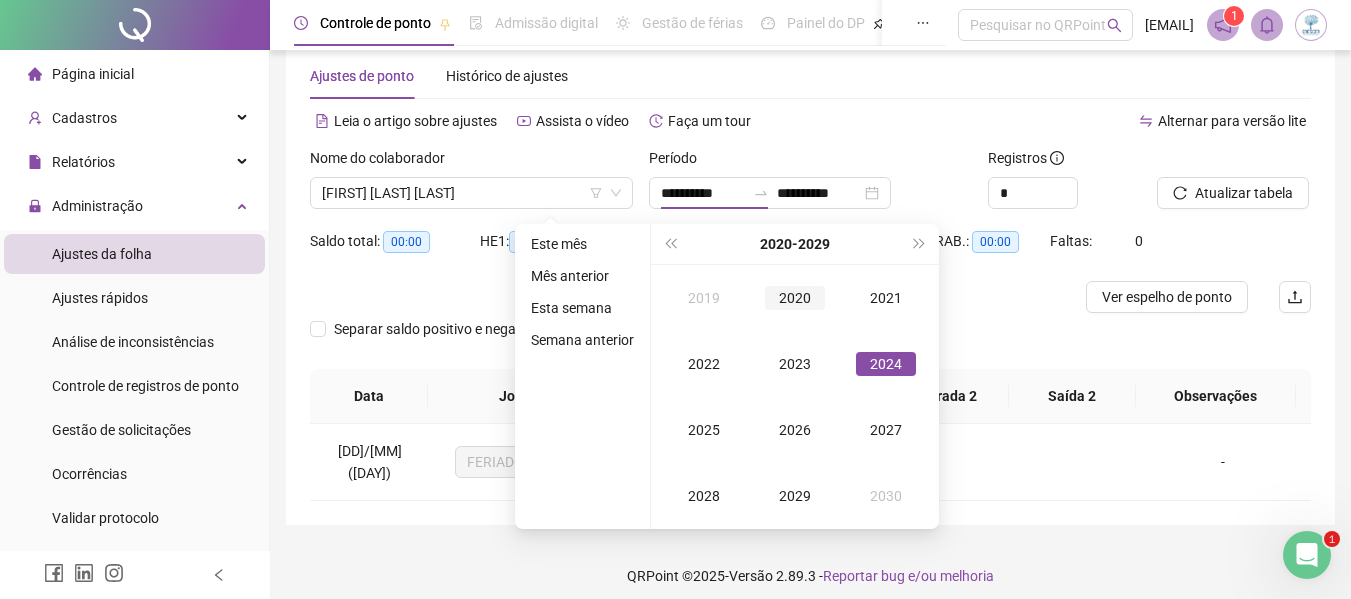 type on "**********" 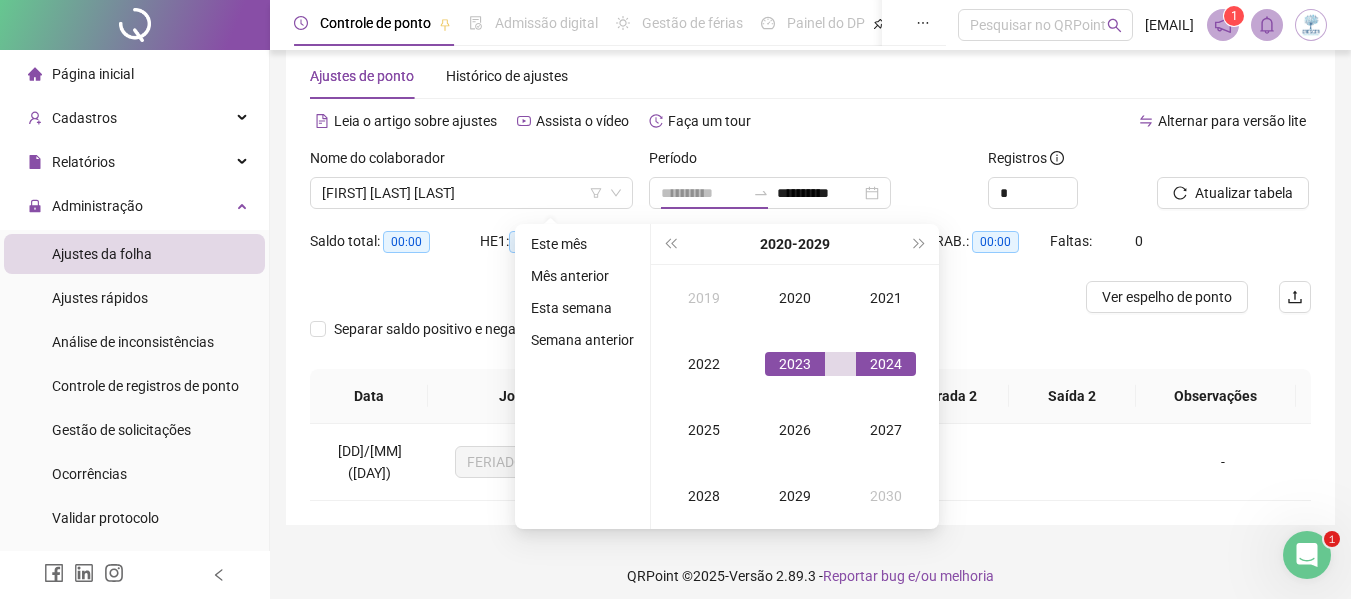 click on "2023" at bounding box center (795, 364) 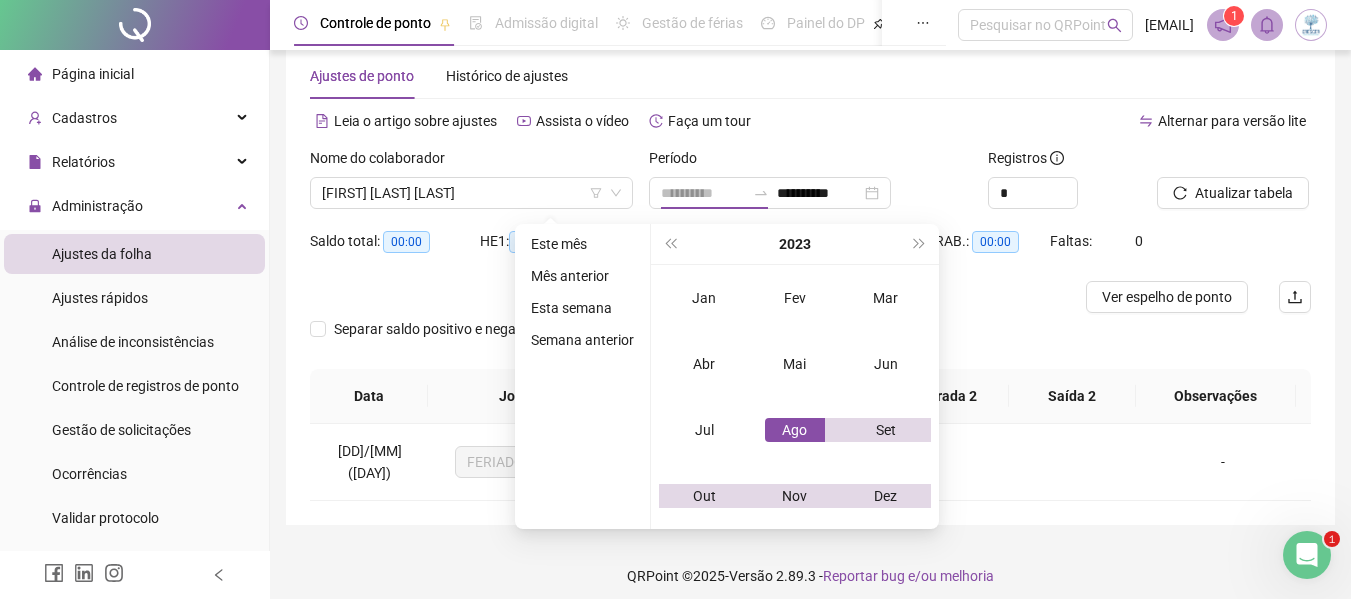 click on "Ago" at bounding box center [795, 430] 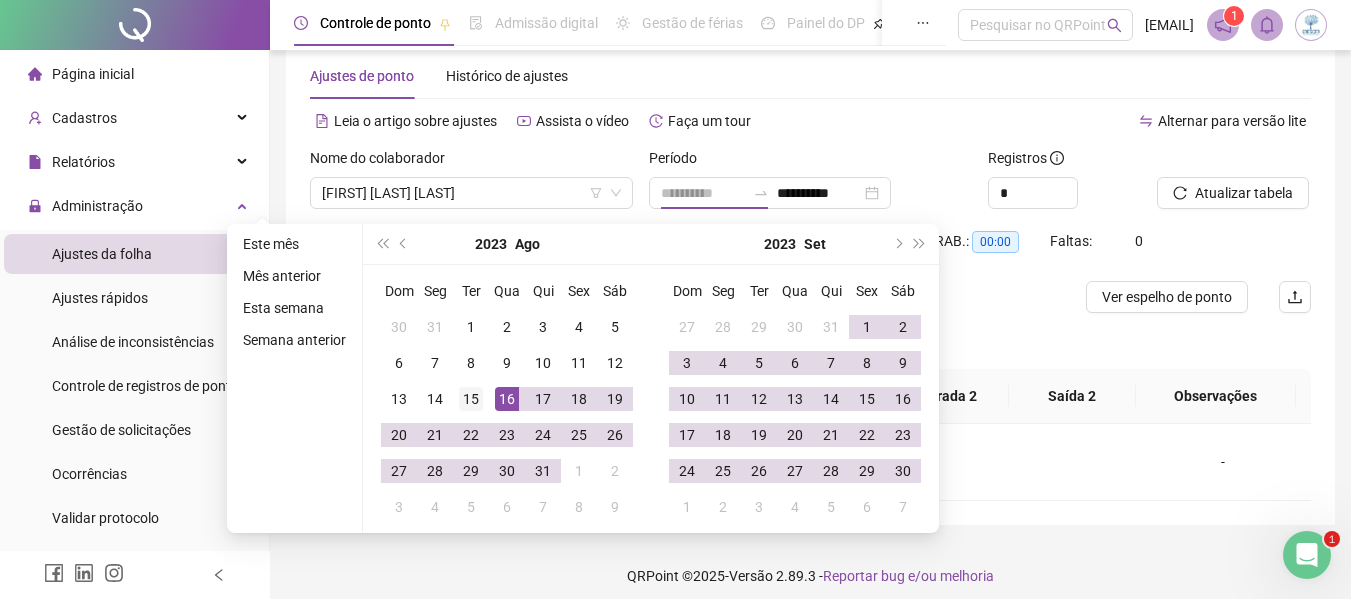 type on "**********" 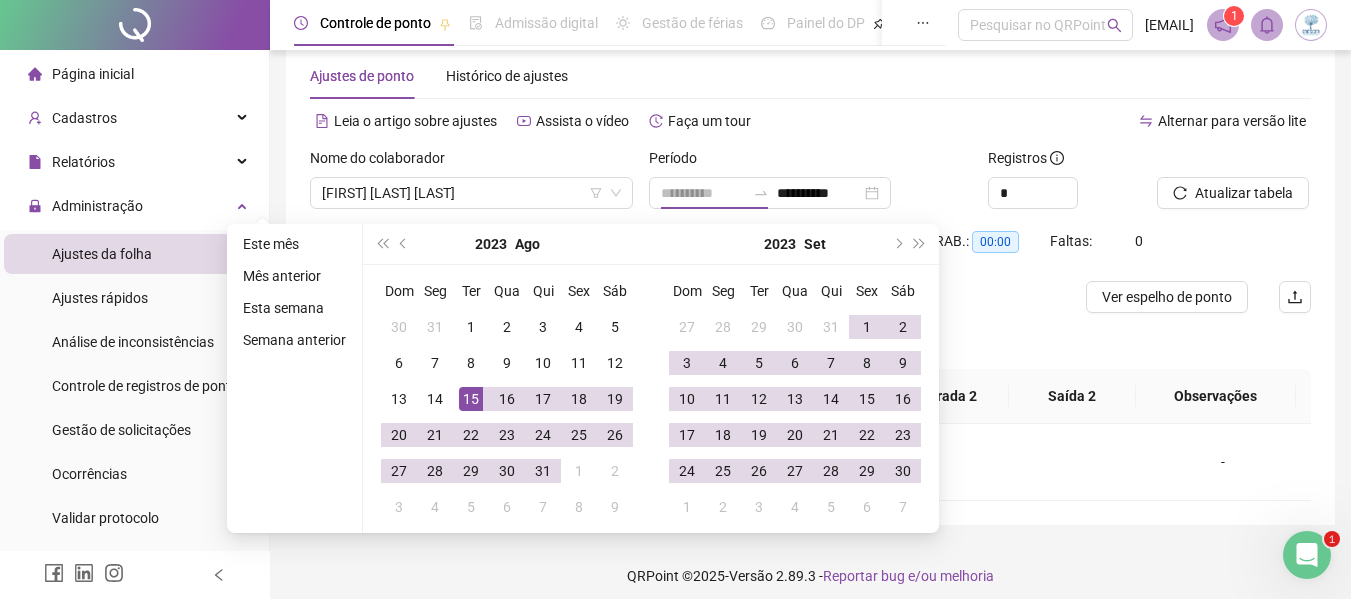click on "15" at bounding box center [471, 399] 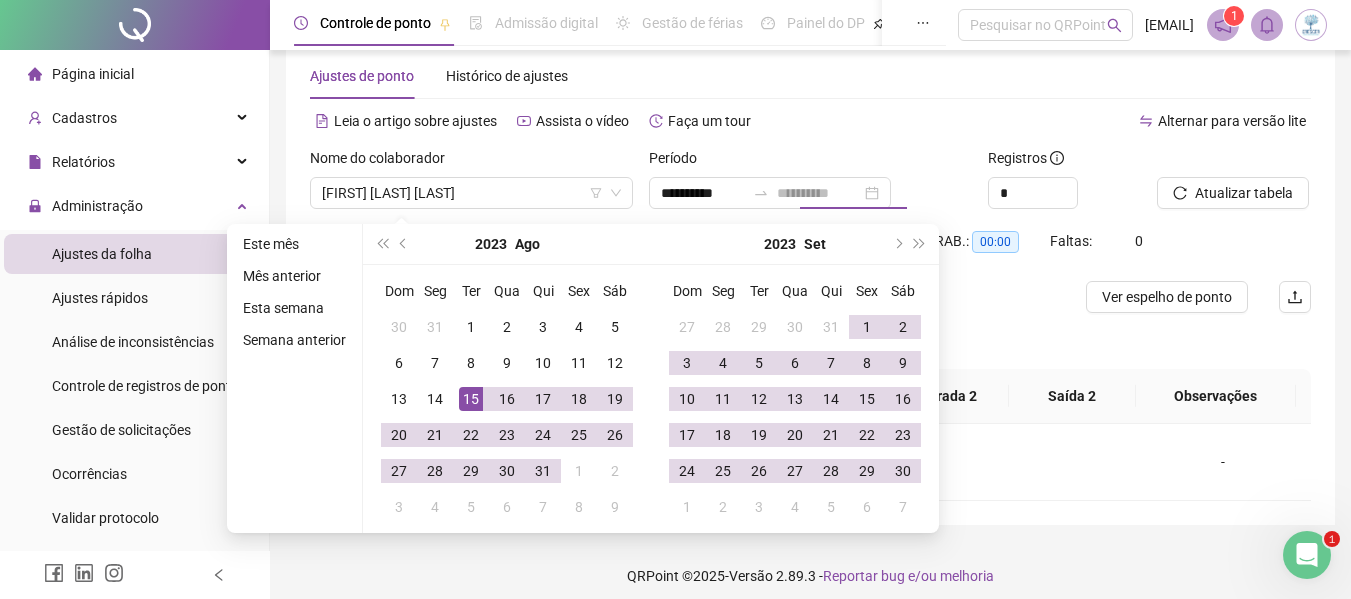 click on "15" at bounding box center (471, 399) 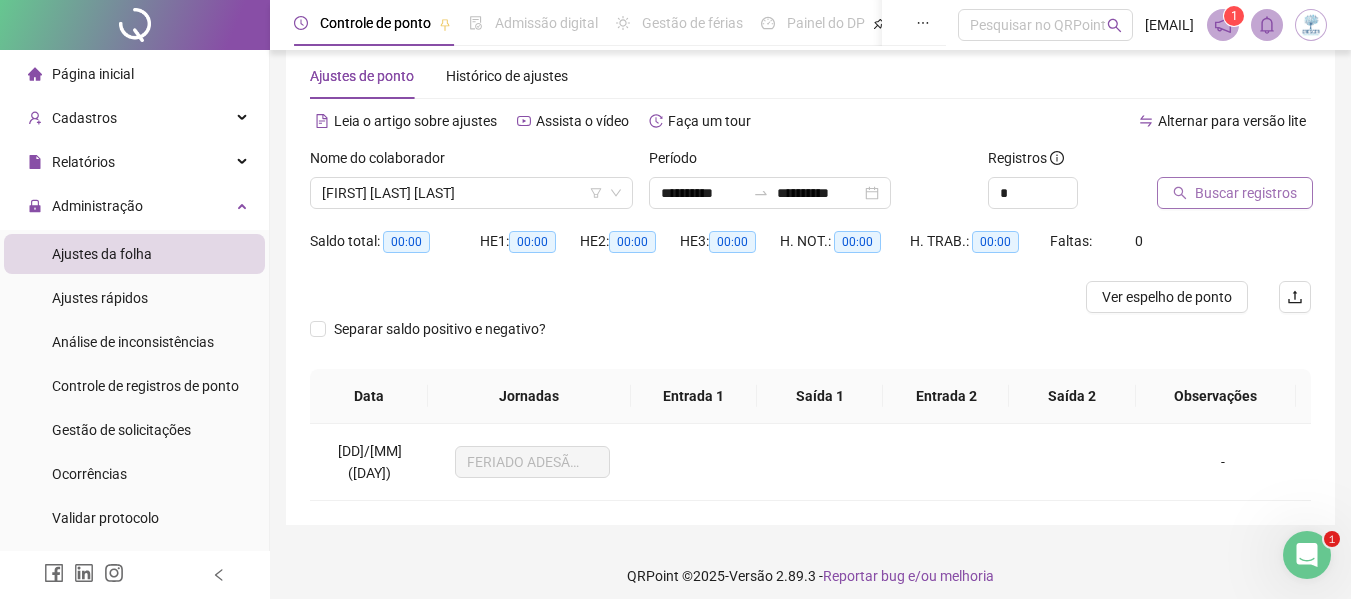 click on "Buscar registros" at bounding box center [1246, 193] 